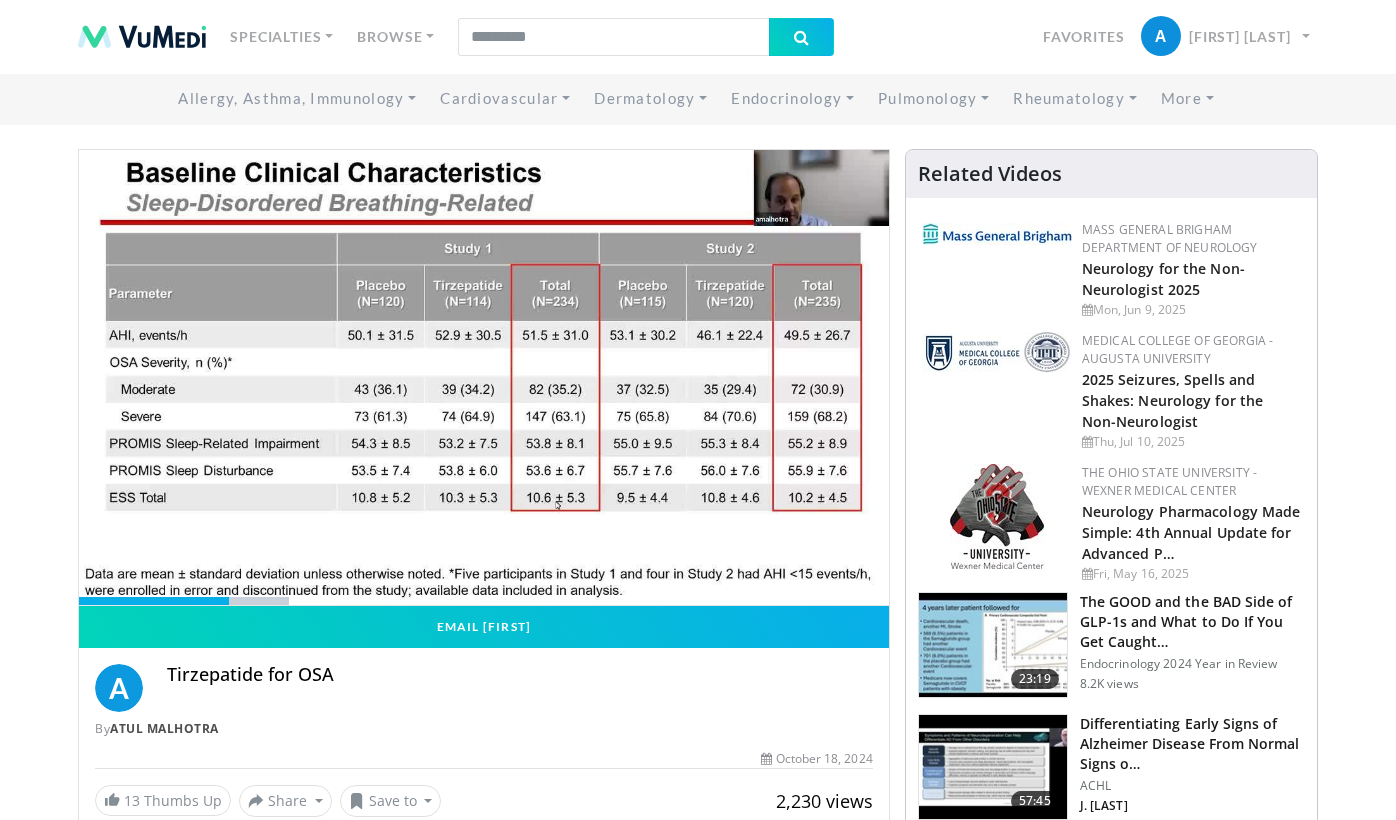 scroll, scrollTop: 0, scrollLeft: 0, axis: both 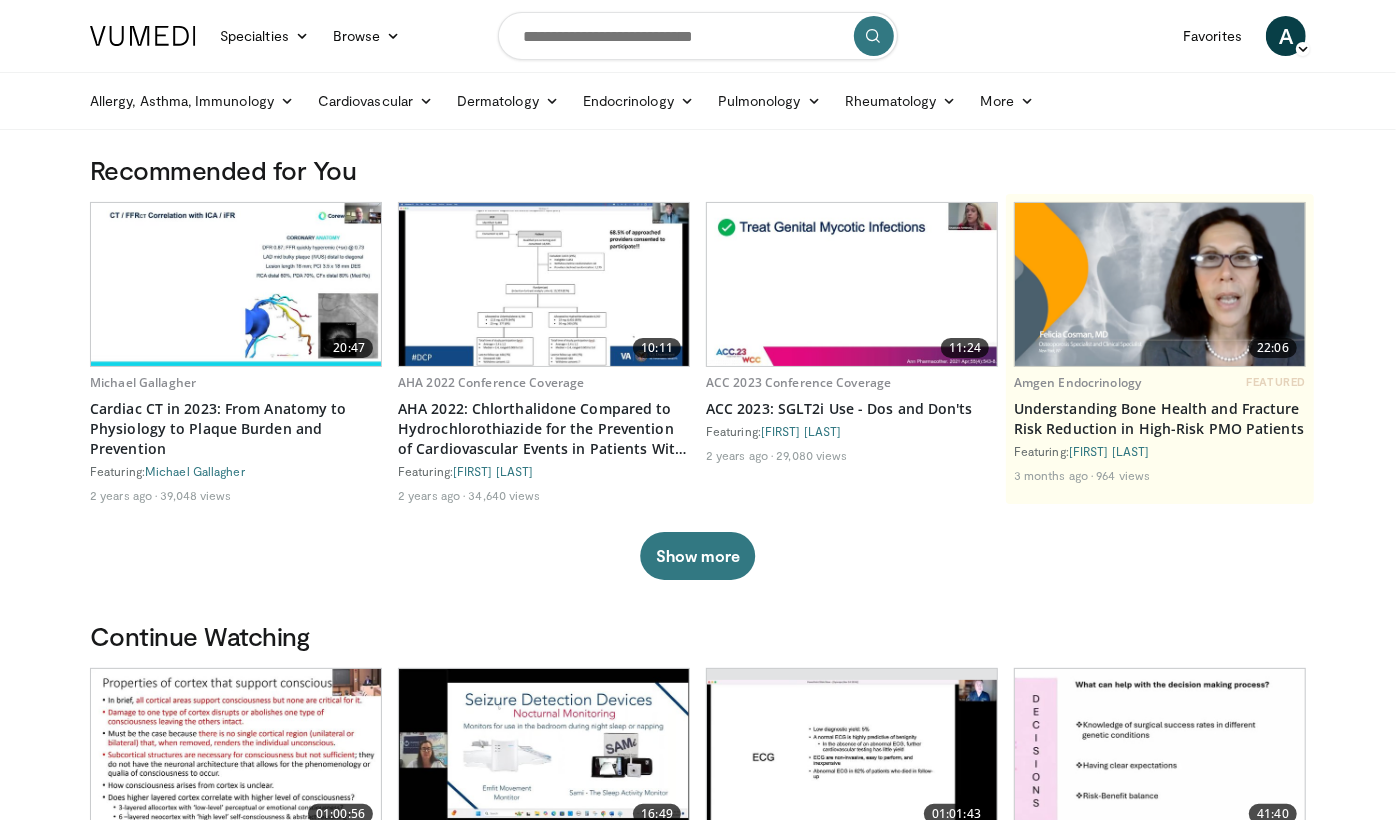 click at bounding box center [236, 750] 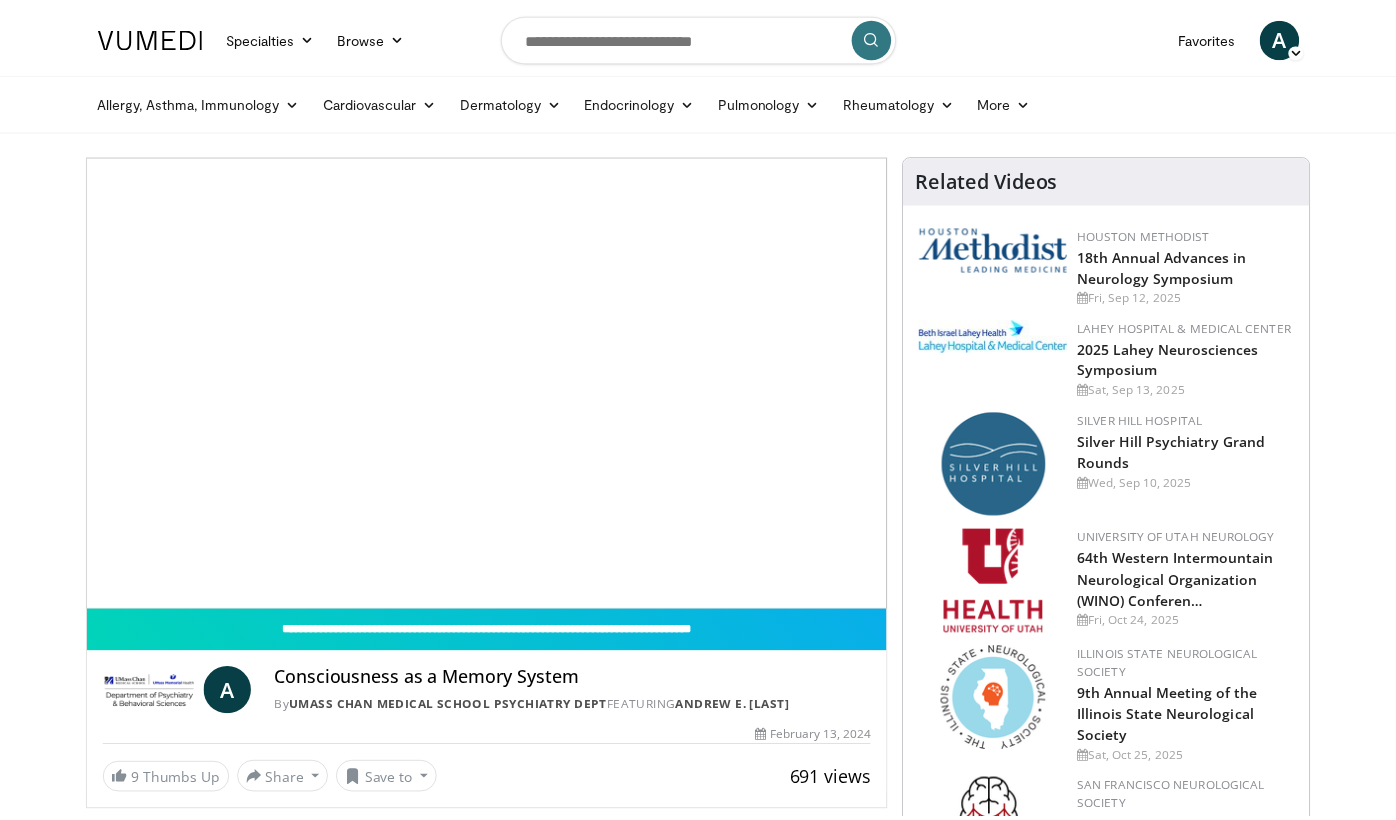 scroll, scrollTop: 0, scrollLeft: 0, axis: both 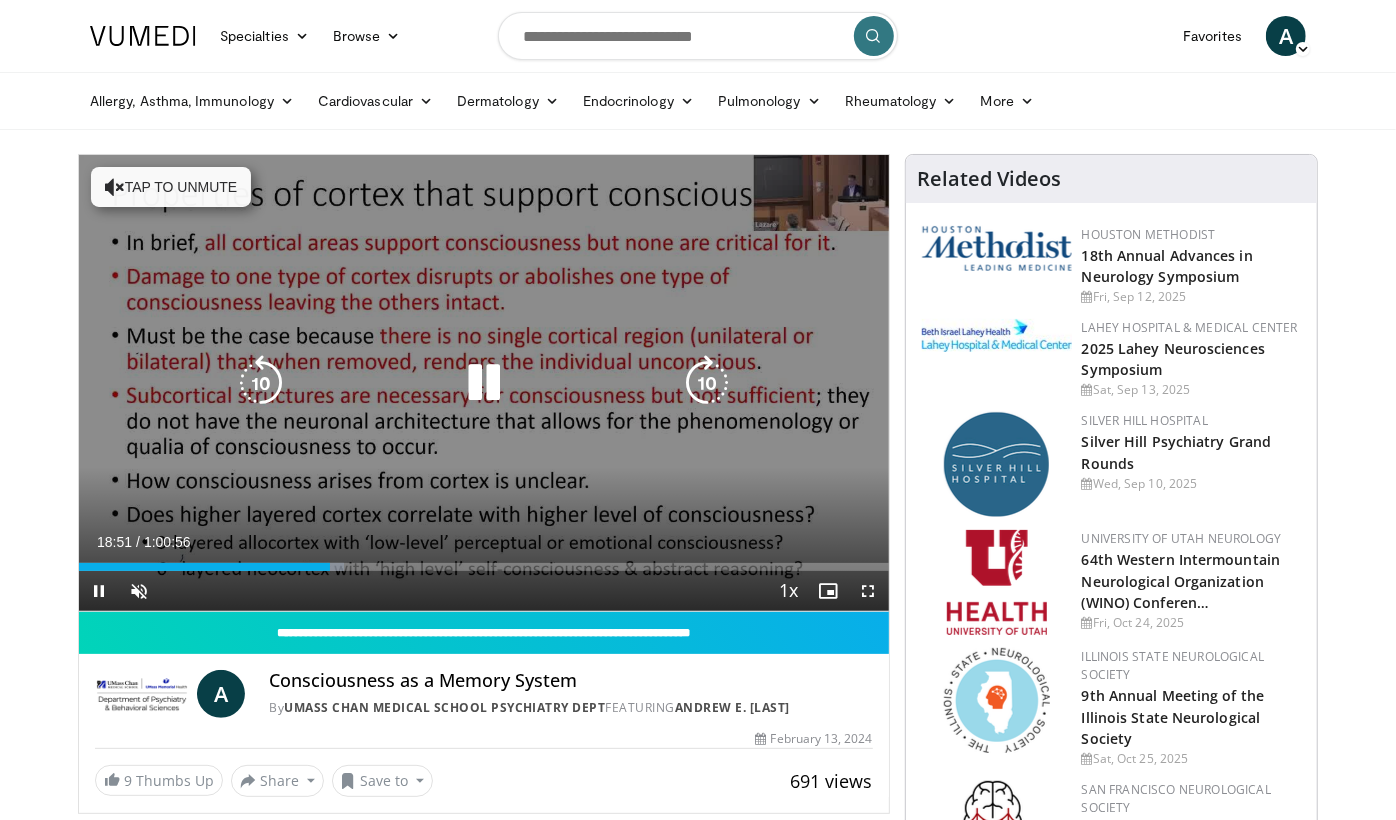 click on "Tap to unmute" at bounding box center (171, 187) 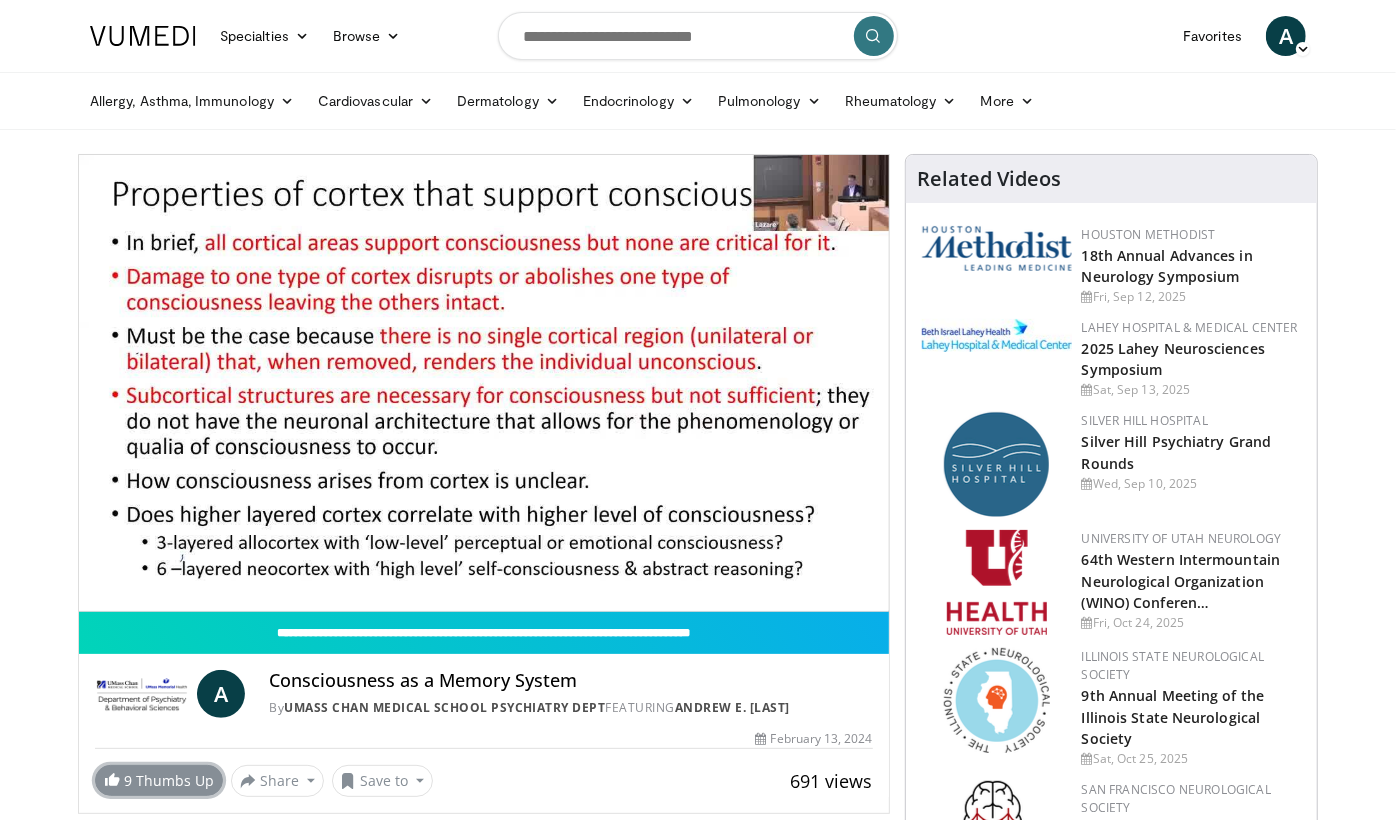 click on "9
Thumbs Up" at bounding box center [159, 780] 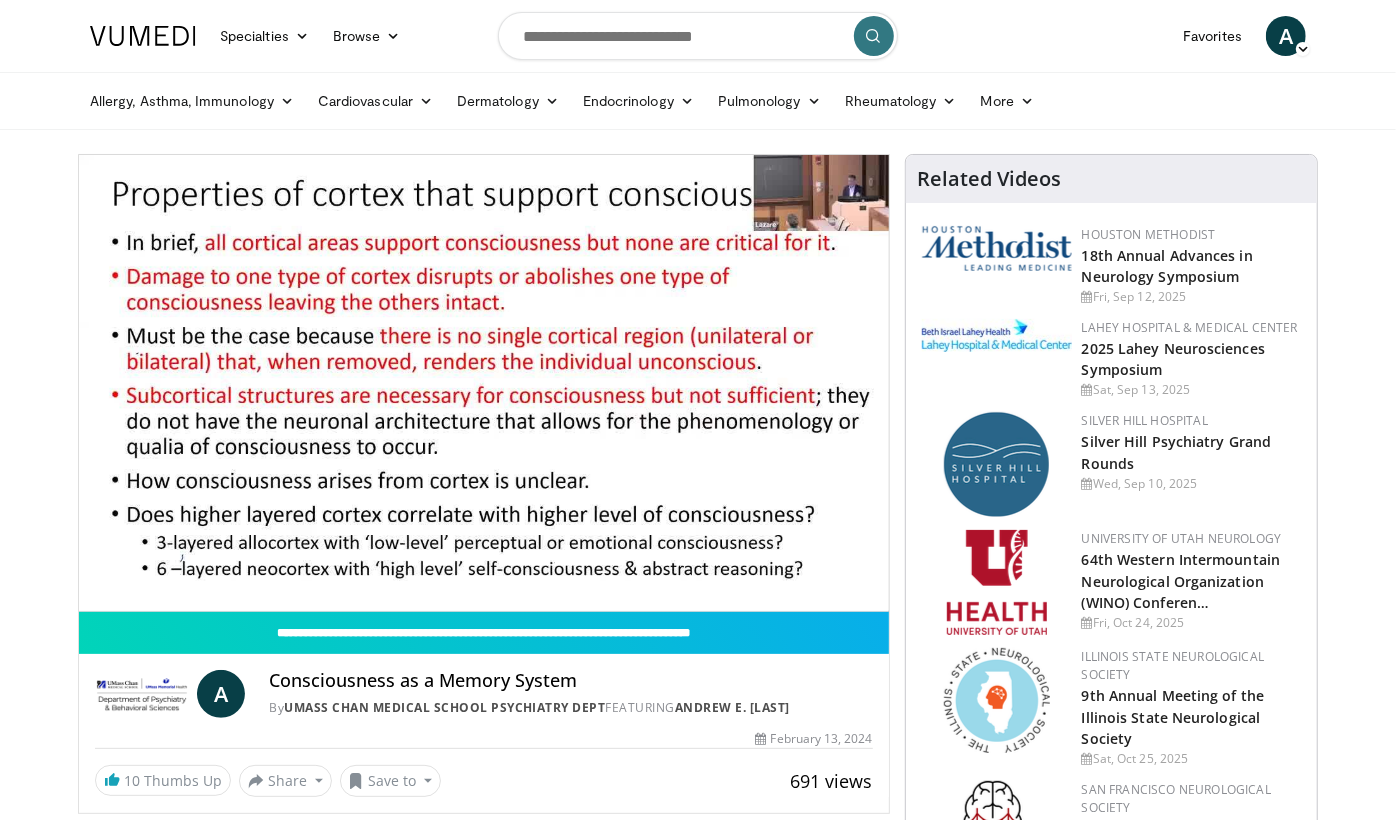click on "Specialties
Adult & Family Medicine
Allergy, Asthma, Immunology
Anesthesiology
Cardiology
Dental
Dermatology
Endocrinology
Gastroenterology & Hepatology
General Surgery
Hematology & Oncology
Infectious Disease
Nephrology
Neurology
Neurosurgery
Obstetrics & Gynecology
Ophthalmology
Oral Maxillofacial
Orthopaedics
Otolaryngology
Pediatrics
Plastic Surgery
Podiatry
Psychiatry
Pulmonology
Radiation Oncology
Radiology
Rheumatology
Urology" at bounding box center (698, 1996) 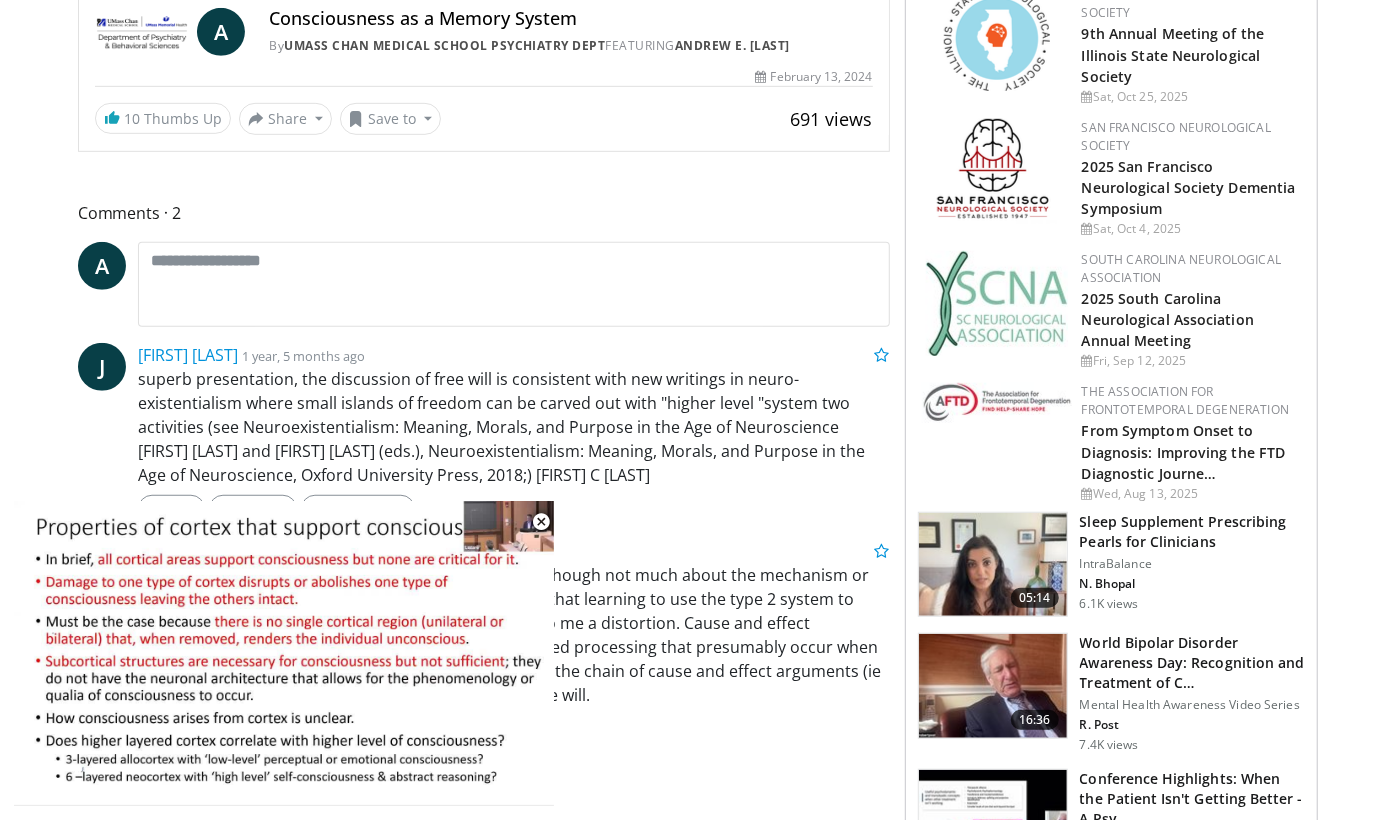 scroll, scrollTop: 666, scrollLeft: 0, axis: vertical 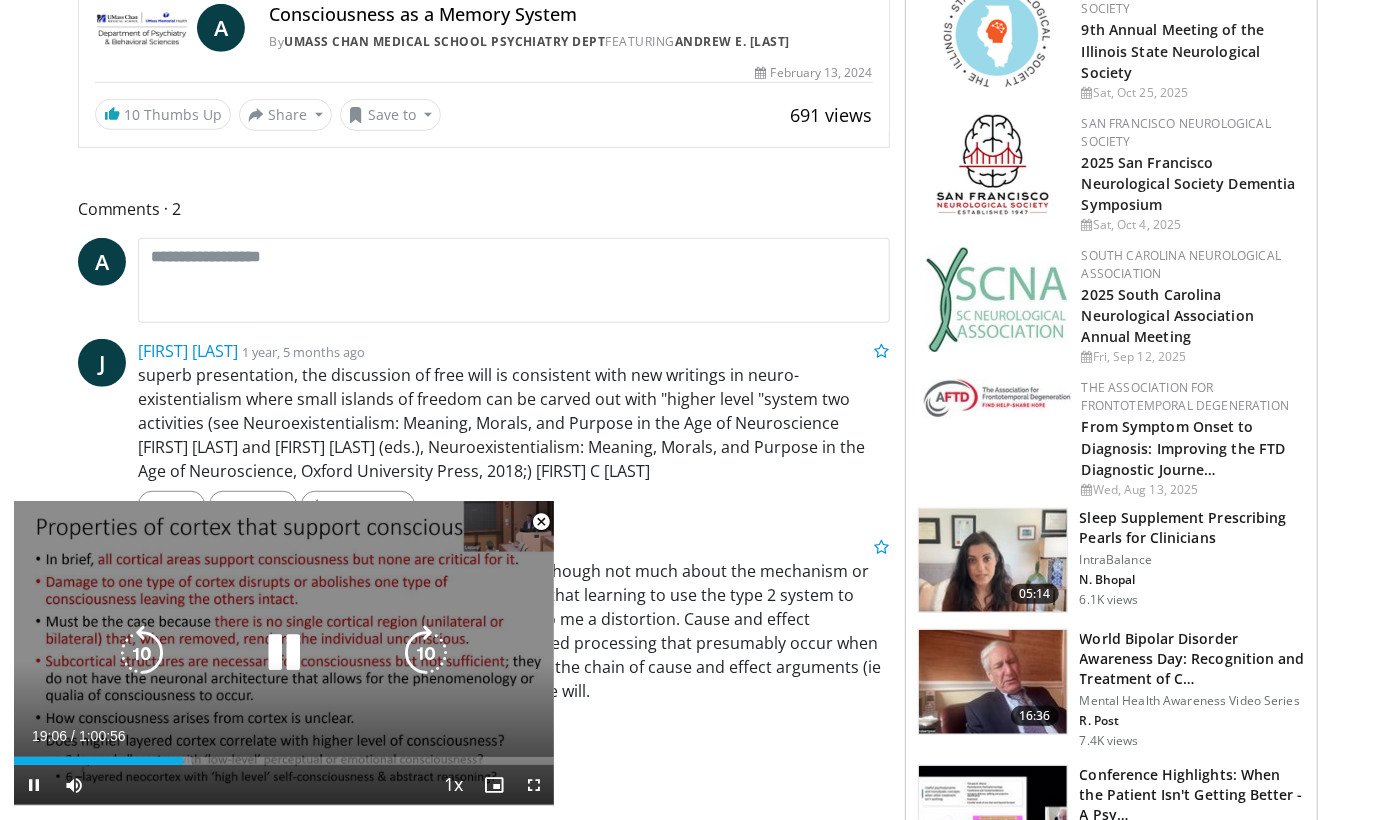 click at bounding box center [284, 653] 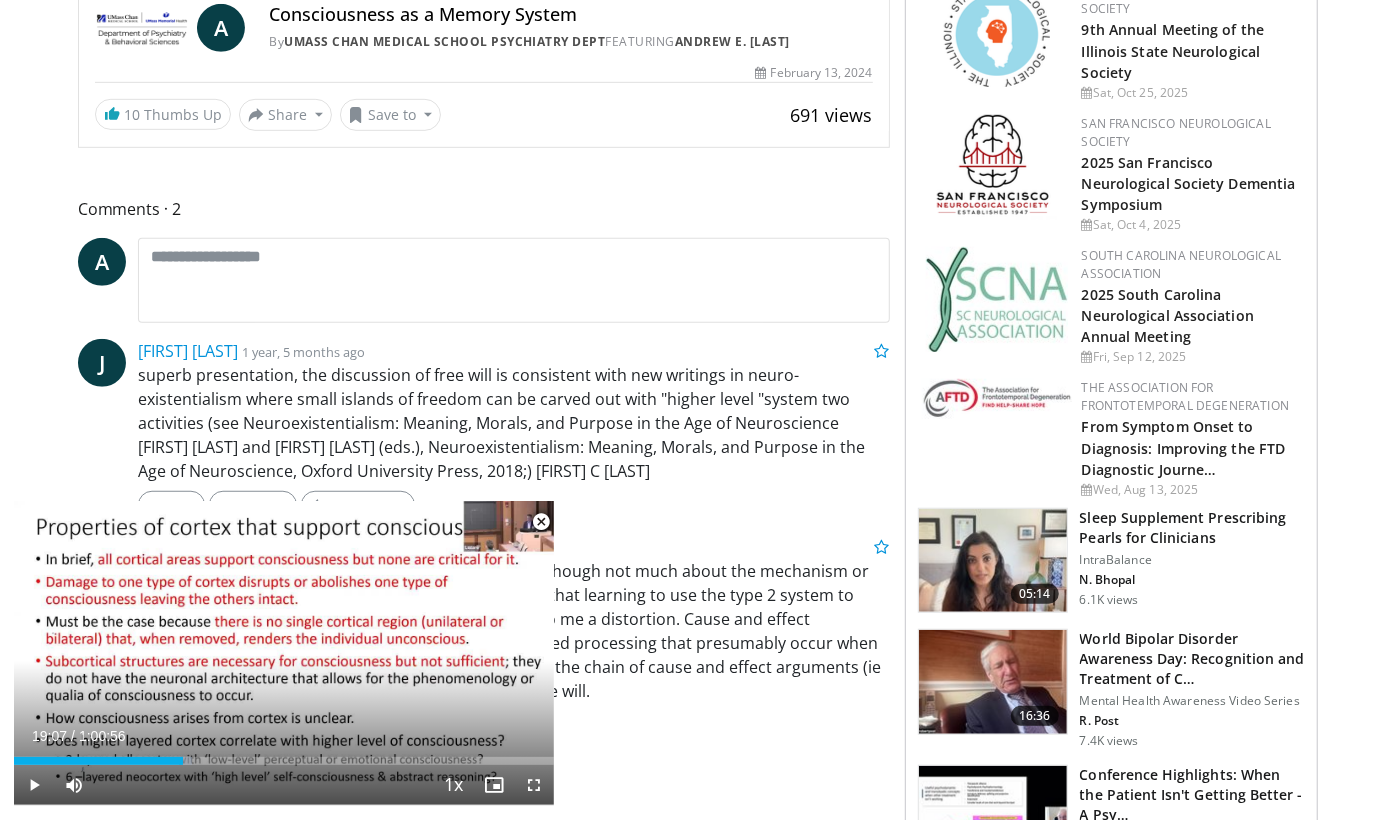 click on "superb presentation, the discussion of free will is consistent with new writings in neuro-existentialism where small islands of freedom can be carved out with "higher level "system two activities (see Neuroexistentialism: Meaning, Morals, and Purpose in the Age of Neuroscience [FIRST] D. [LAST] and [FIRST] [LAST] (eds.), Neuroexistentialism: Meaning, Morals, and Purpose in the Age of Neuroscience, Oxford University Press, 2018;)  [FIRST] C [LAST]" at bounding box center [514, 423] 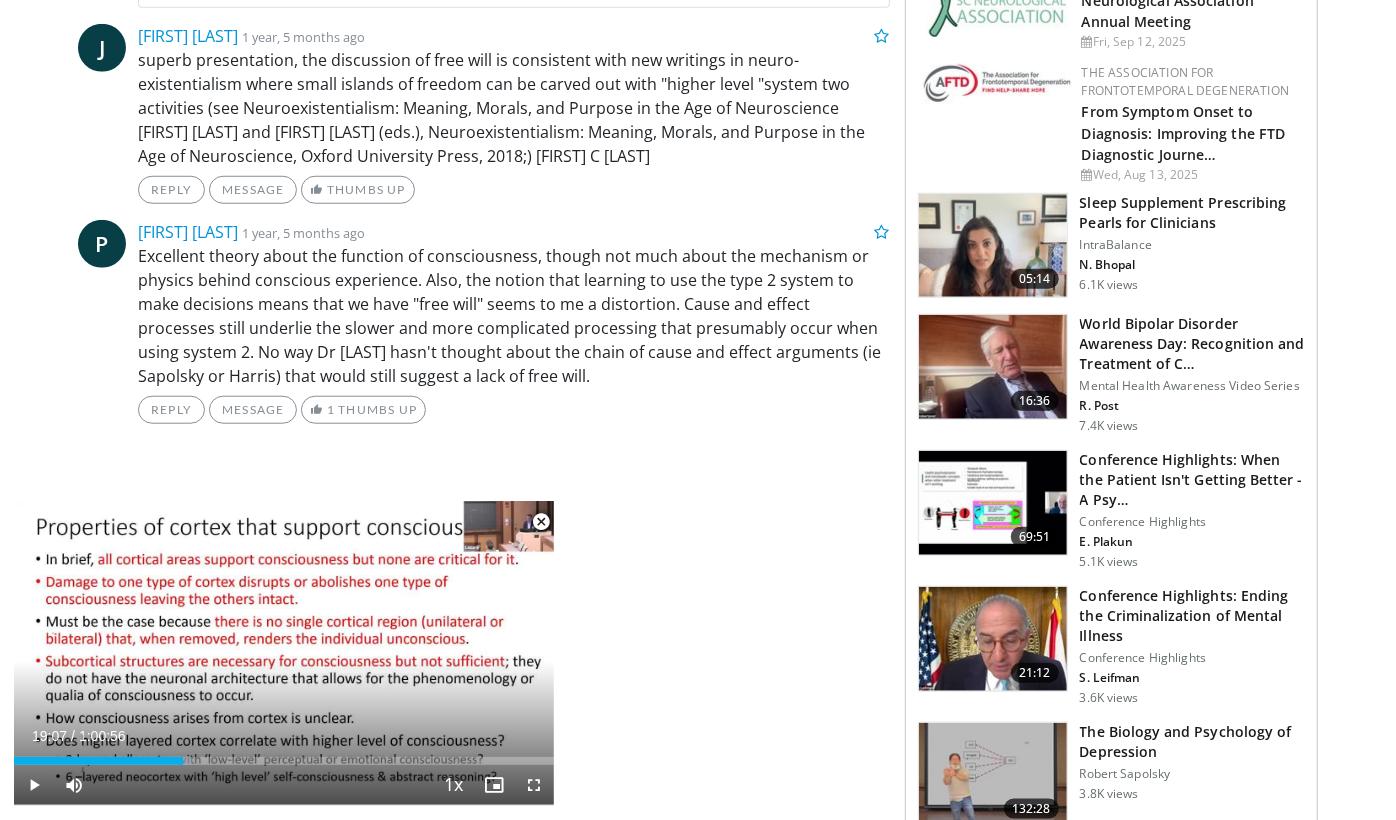 scroll, scrollTop: 977, scrollLeft: 0, axis: vertical 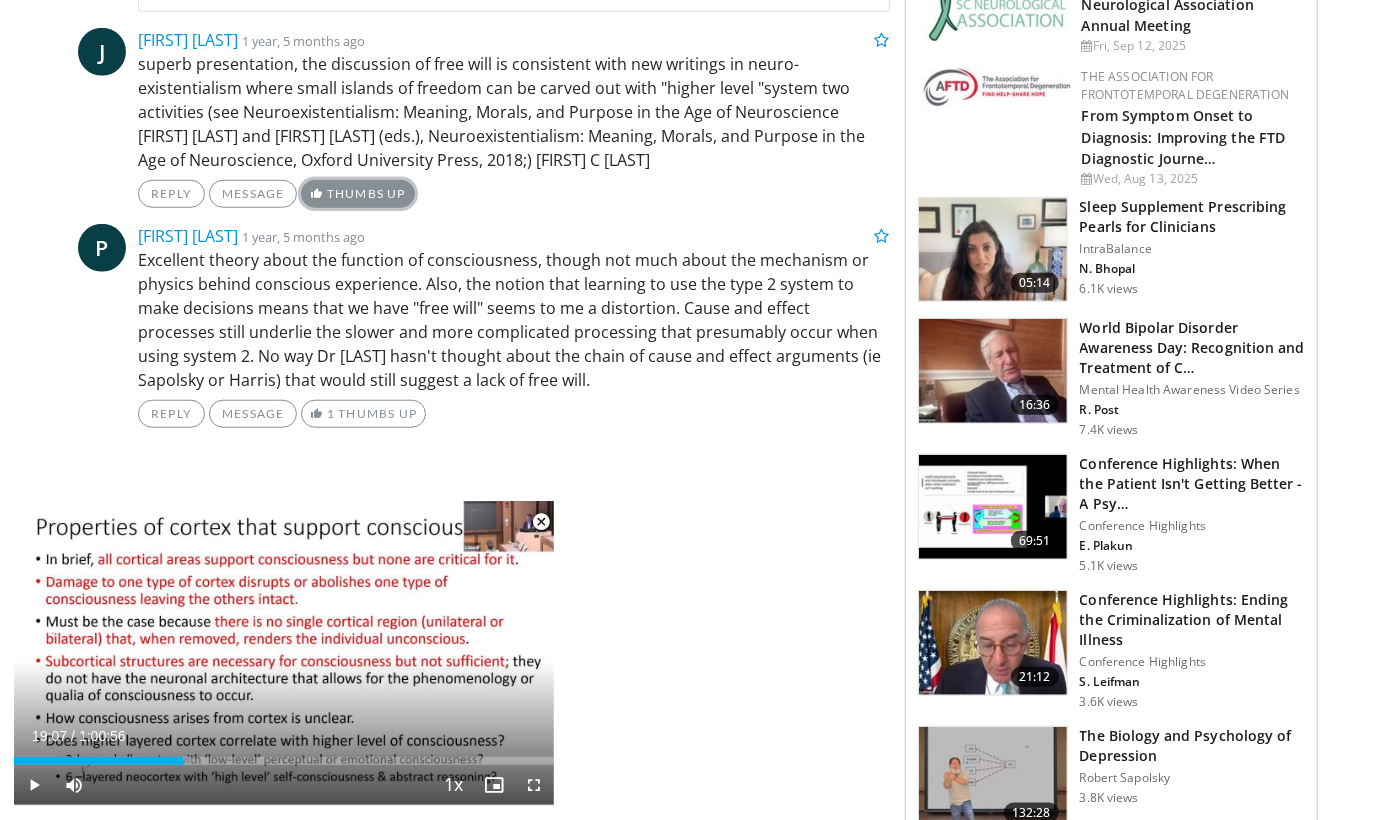 click on "Thumbs Up" at bounding box center (357, 194) 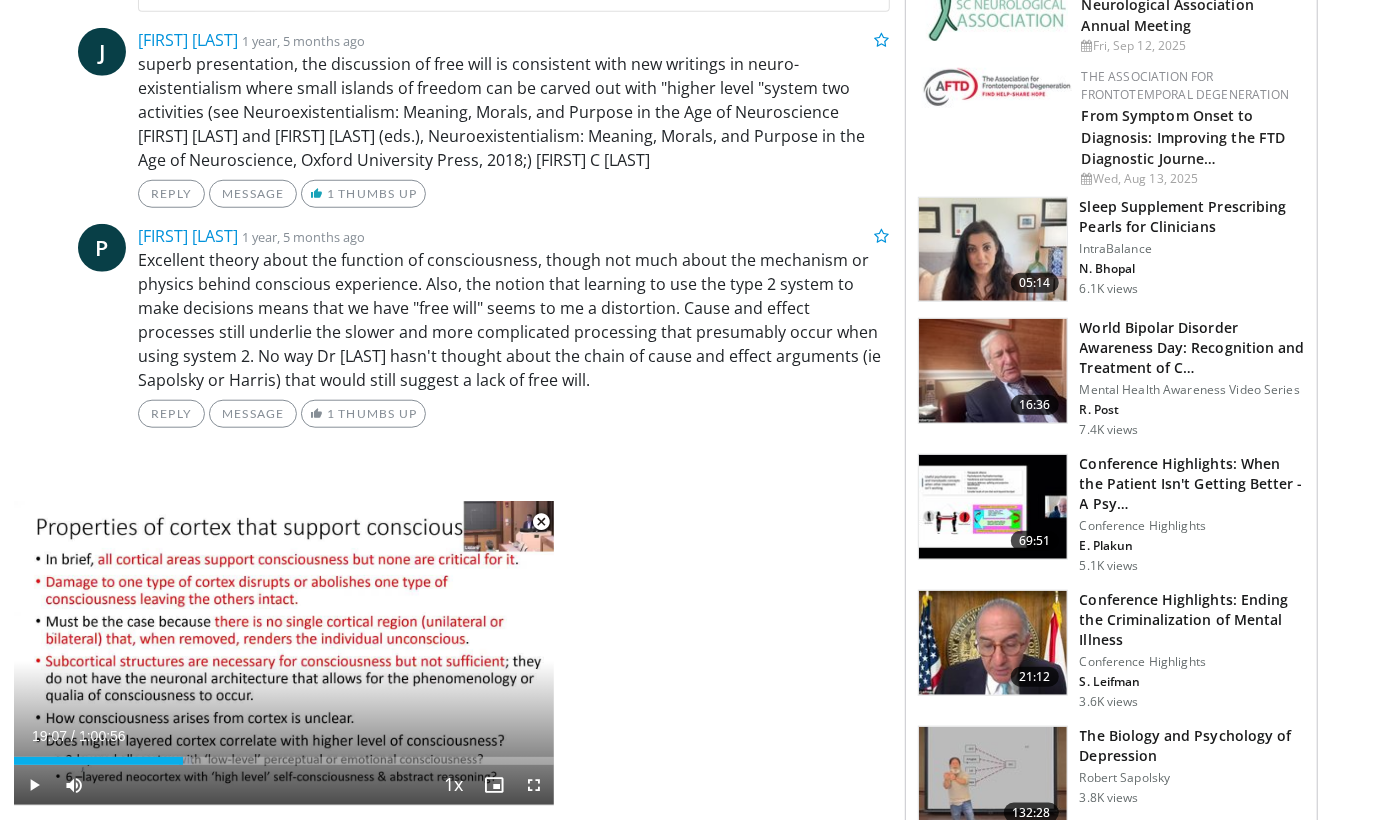 click on "Specialties
Adult & Family Medicine
Allergy, Asthma, Immunology
Anesthesiology
Cardiology
Dental
Dermatology
Endocrinology
Gastroenterology & Hepatology
General Surgery
Hematology & Oncology
Infectious Disease
Nephrology
Neurology
Neurosurgery
Obstetrics & Gynecology
Ophthalmology
Oral Maxillofacial
Orthopaedics
Otolaryngology
Pediatrics
Plastic Surgery
Podiatry
Psychiatry
Pulmonology
Radiation Oncology
Radiology
Rheumatology
Urology" at bounding box center (698, 1019) 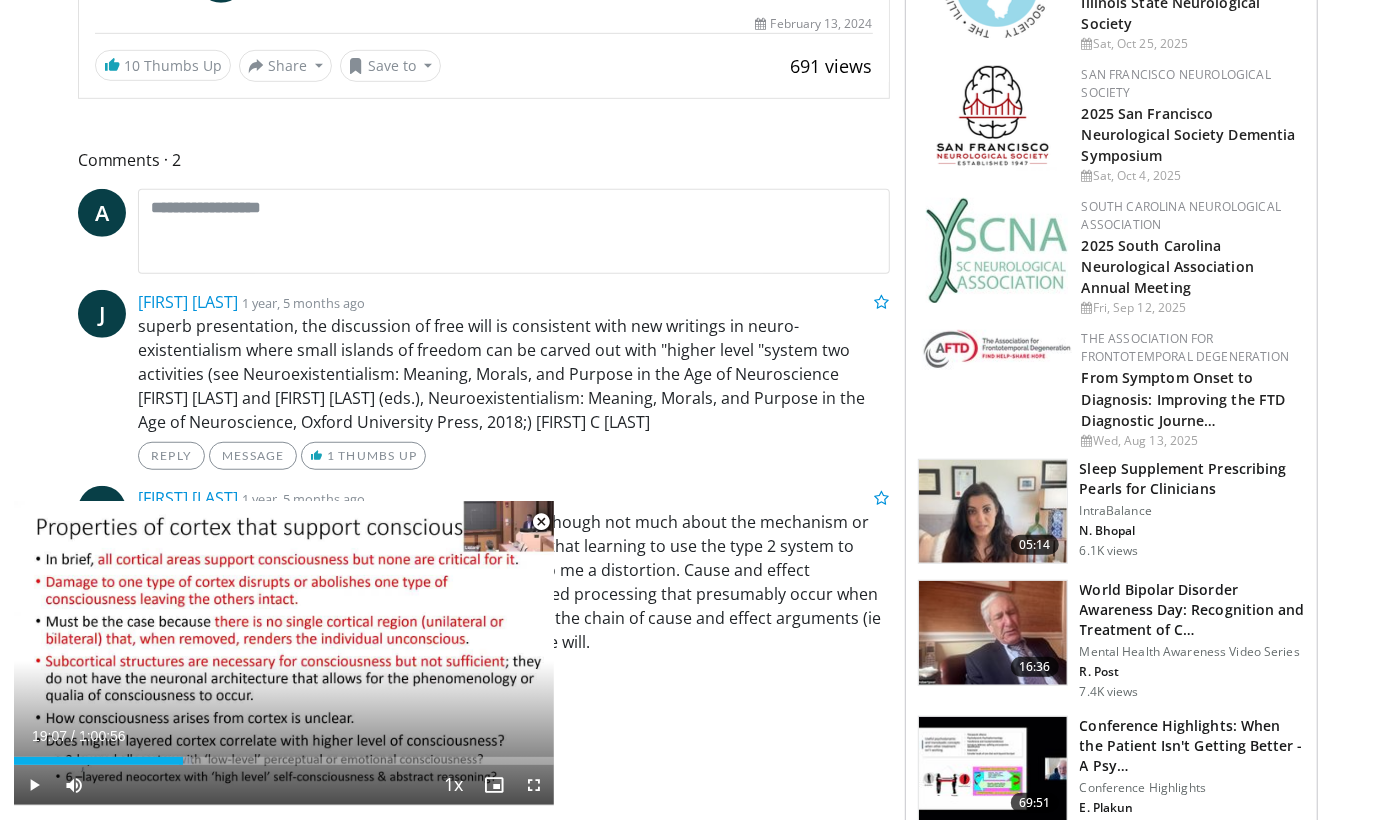 scroll, scrollTop: 711, scrollLeft: 0, axis: vertical 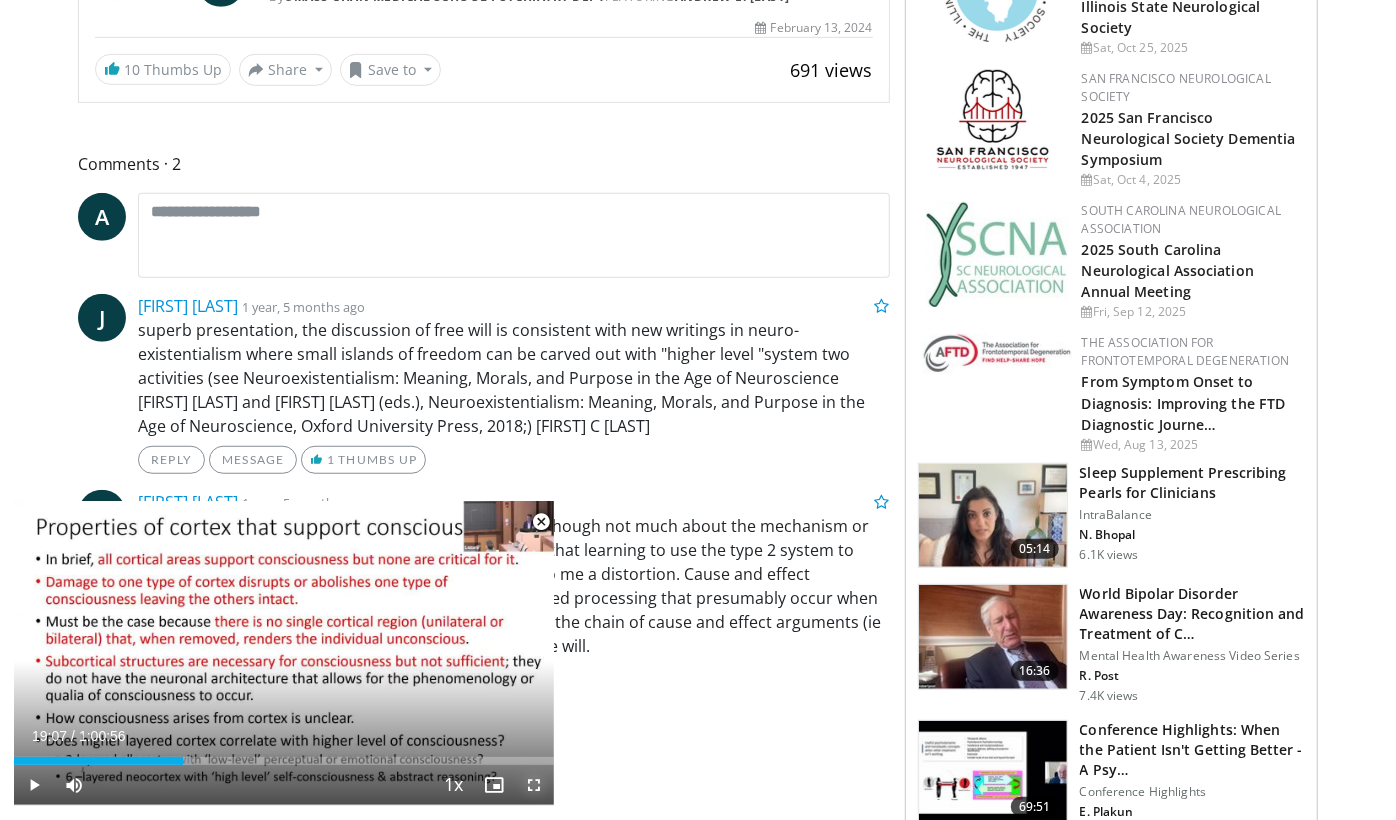 click at bounding box center [534, 785] 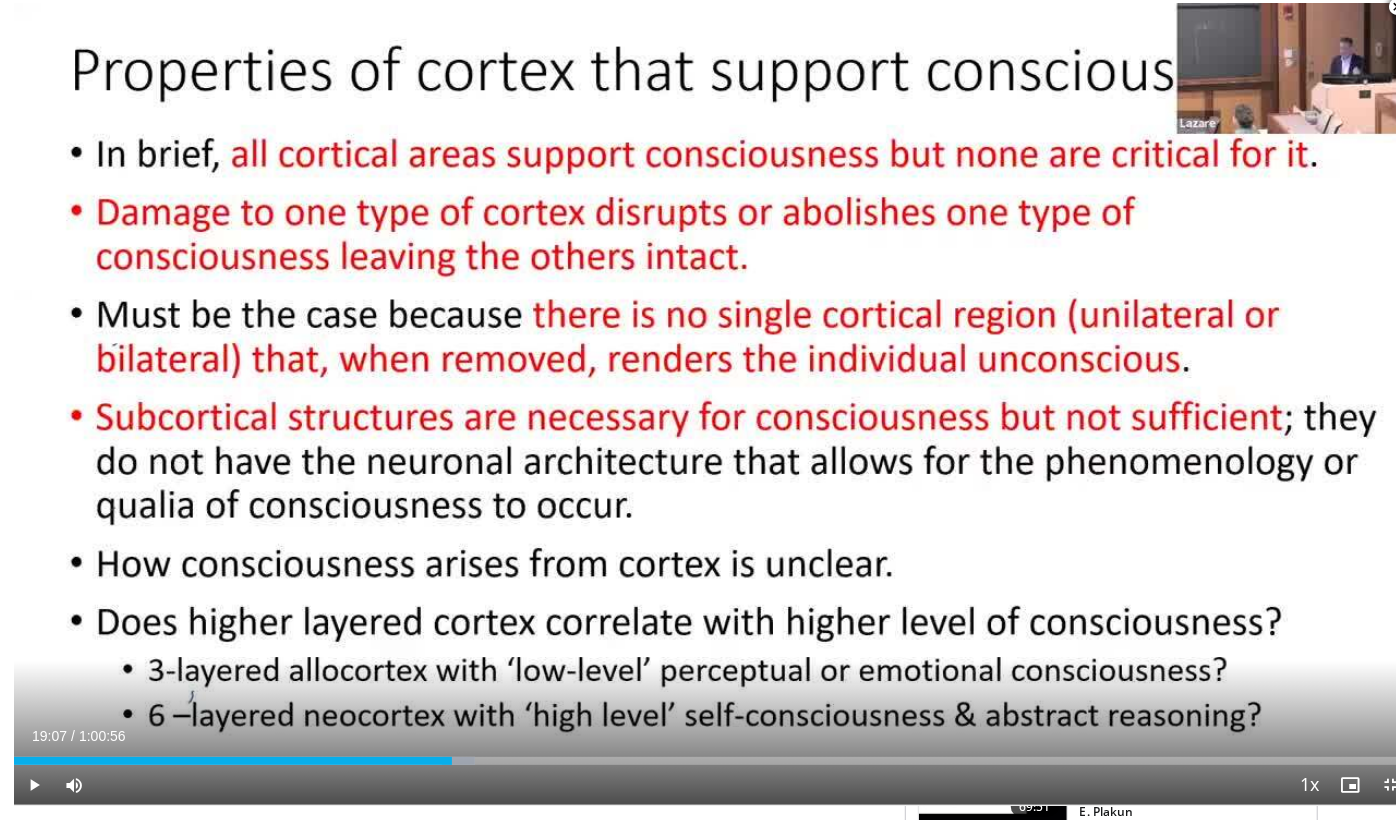 scroll, scrollTop: 254, scrollLeft: 0, axis: vertical 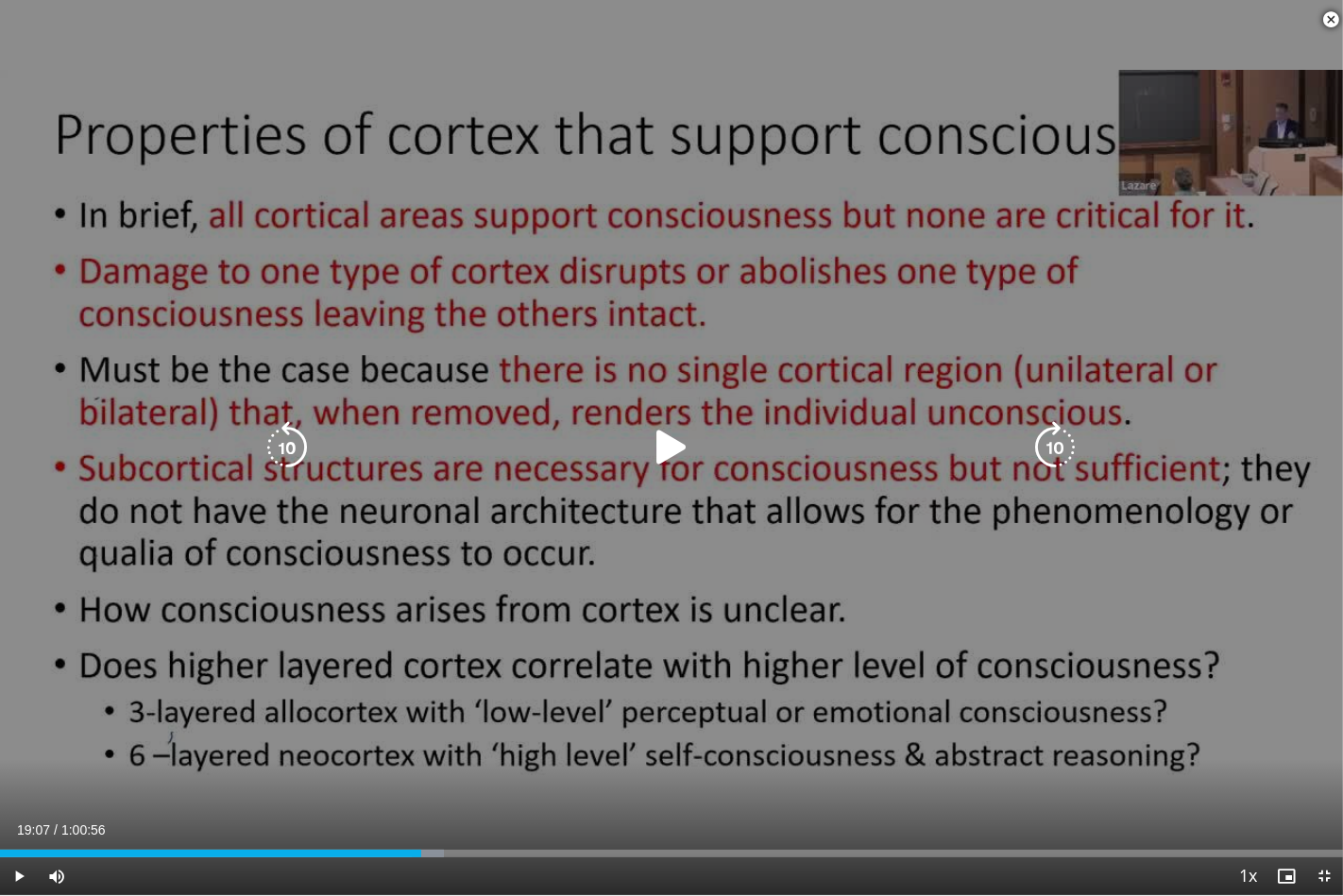 click at bounding box center (672, 448) 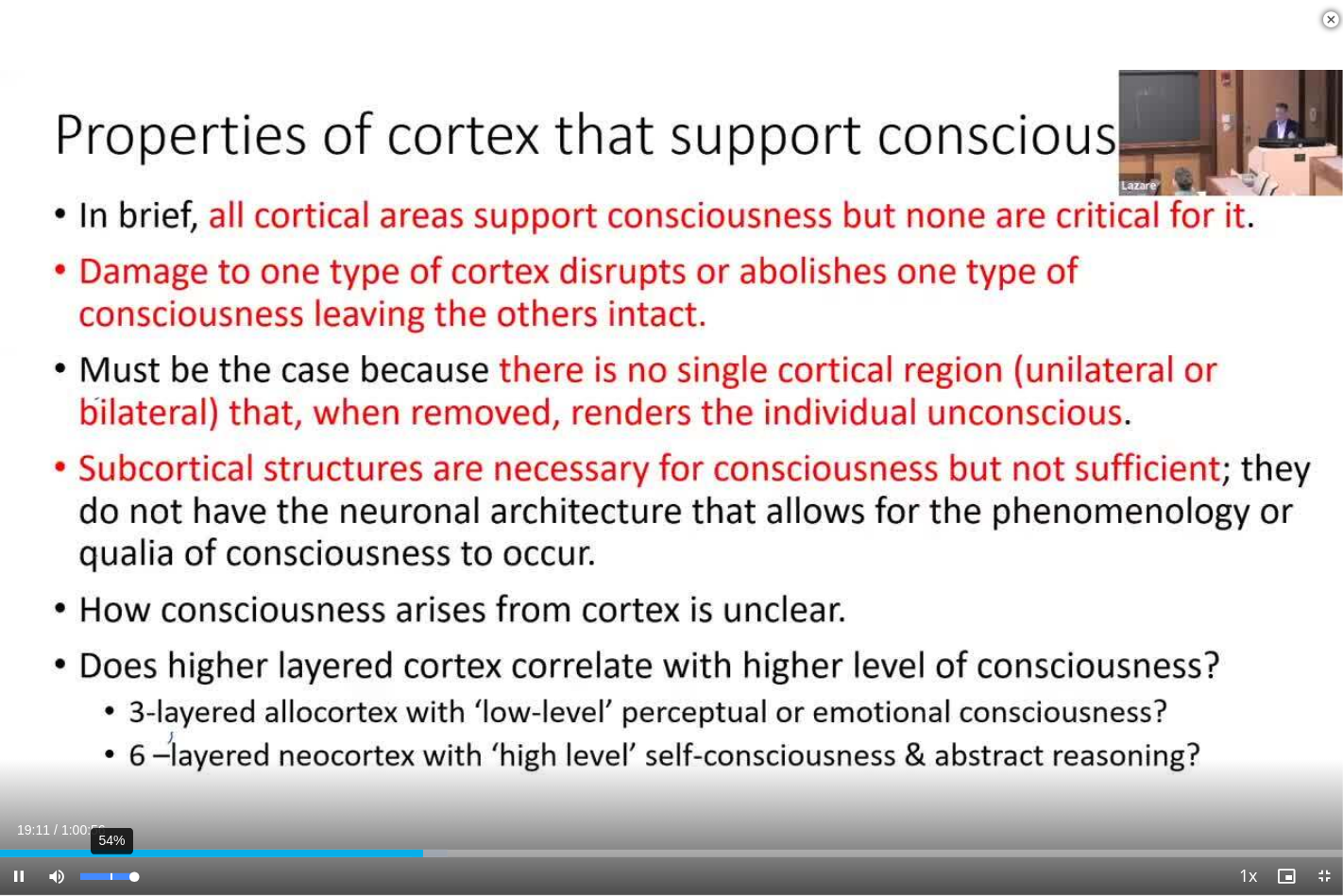 click on "54%" at bounding box center [108, 876] 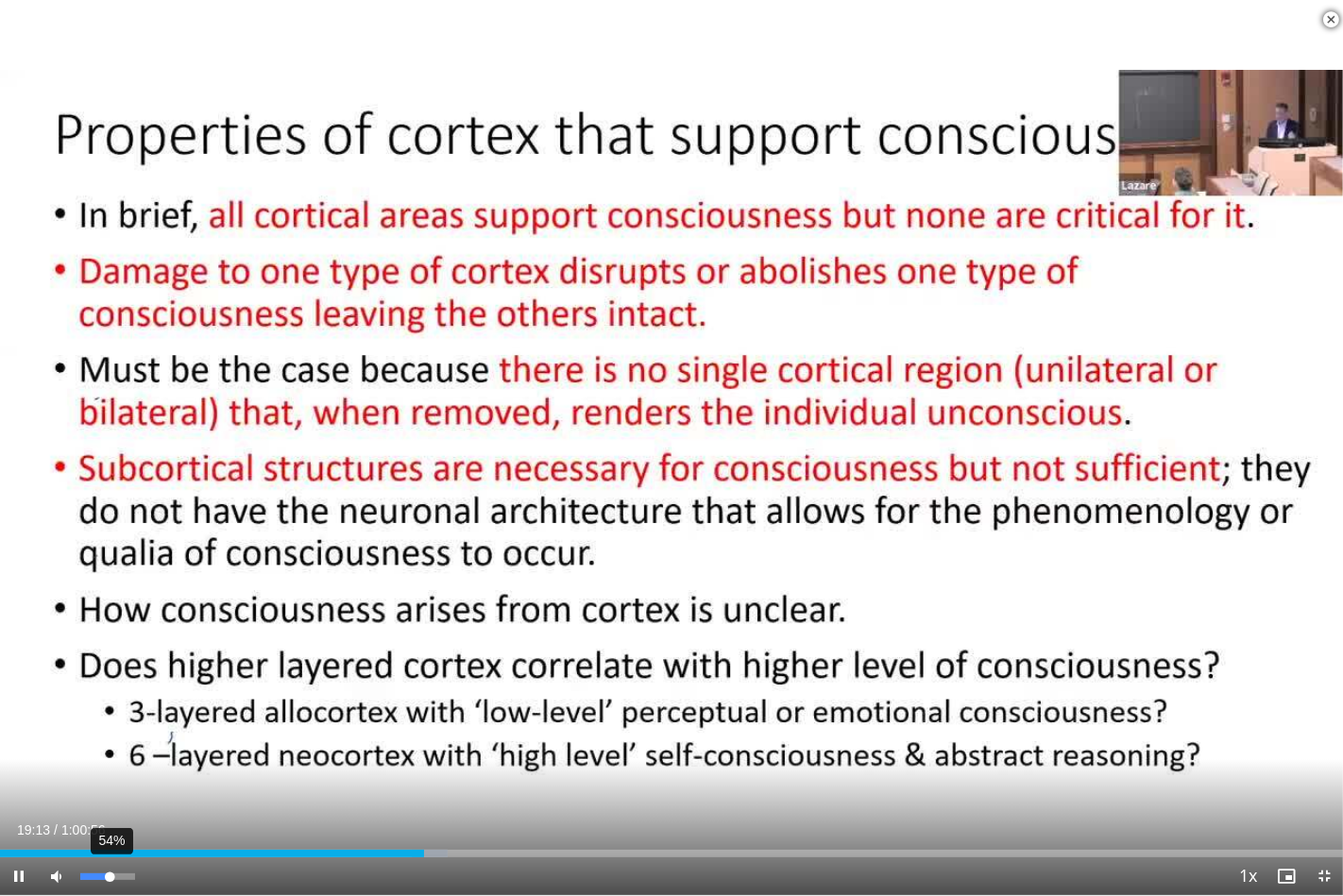 click on "54%" at bounding box center (107, 876) 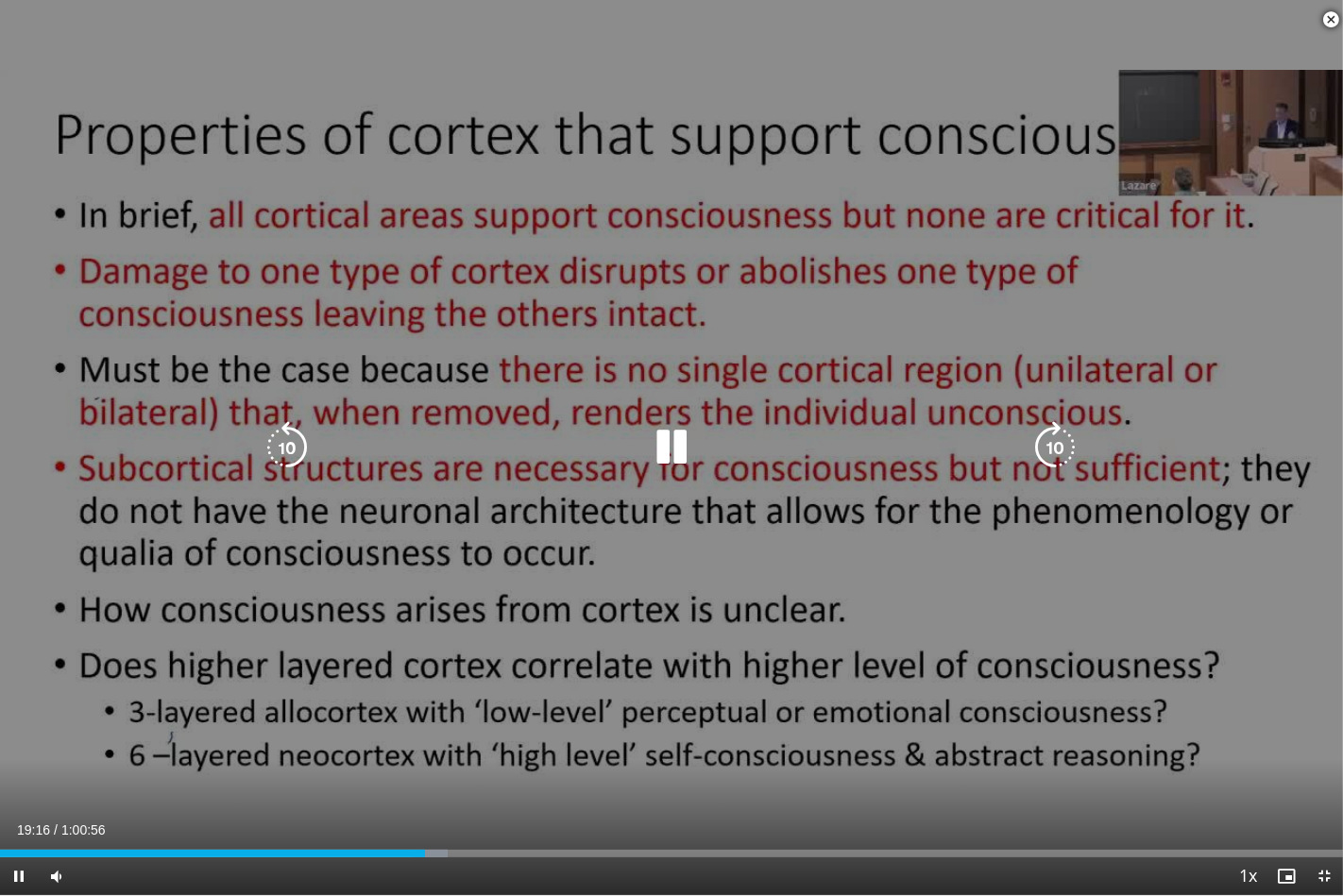 click at bounding box center (287, 448) 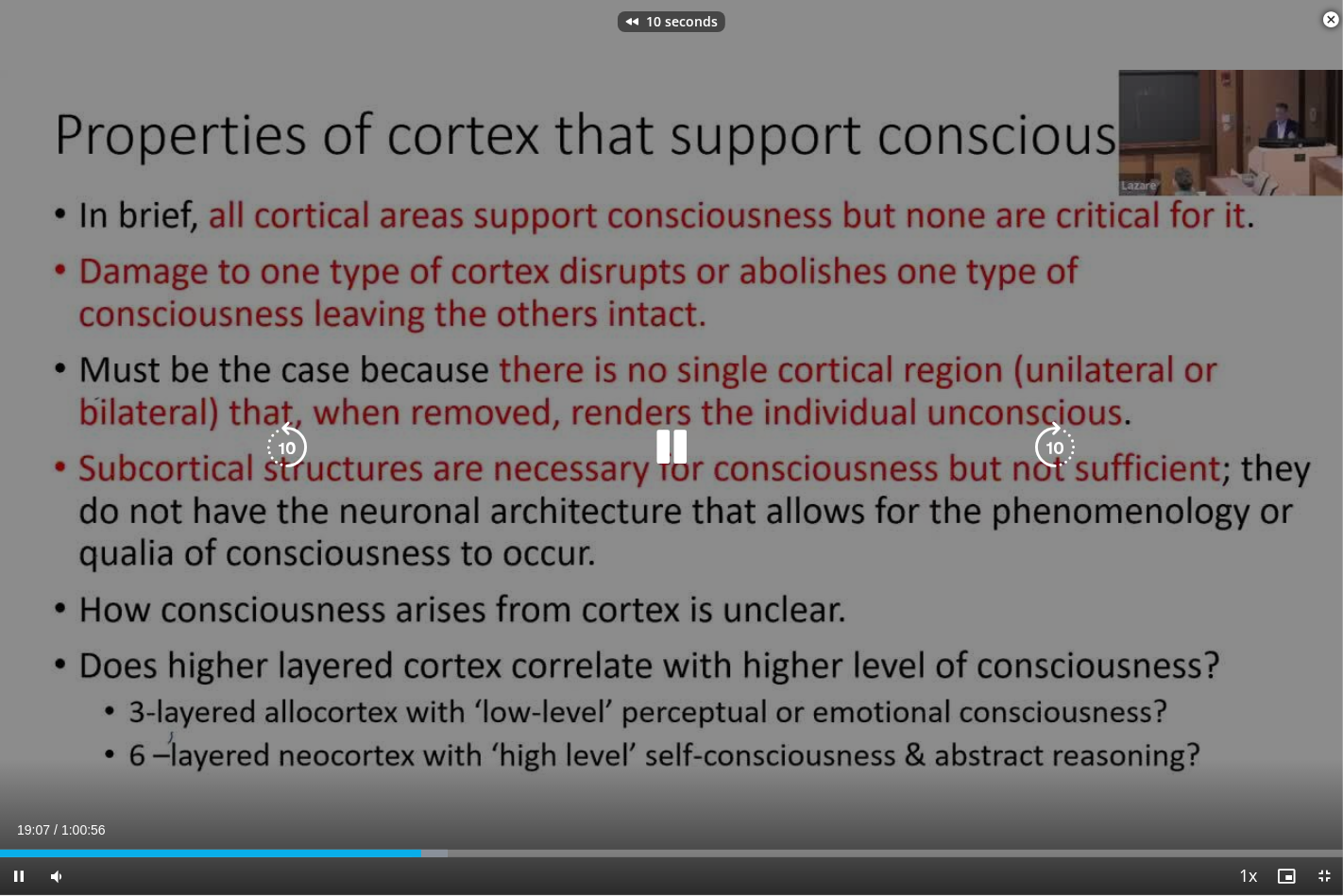 click at bounding box center (287, 448) 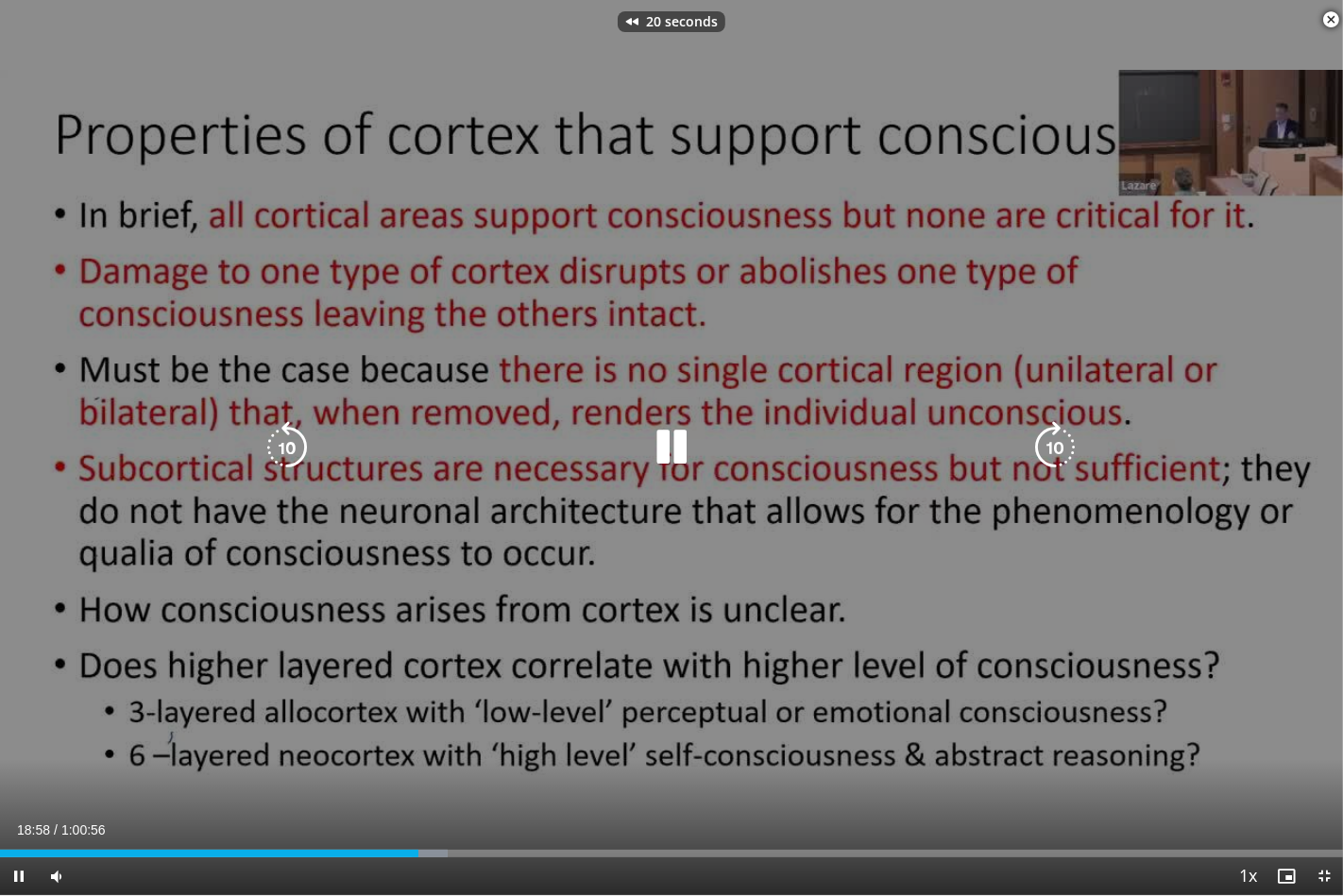click at bounding box center [287, 448] 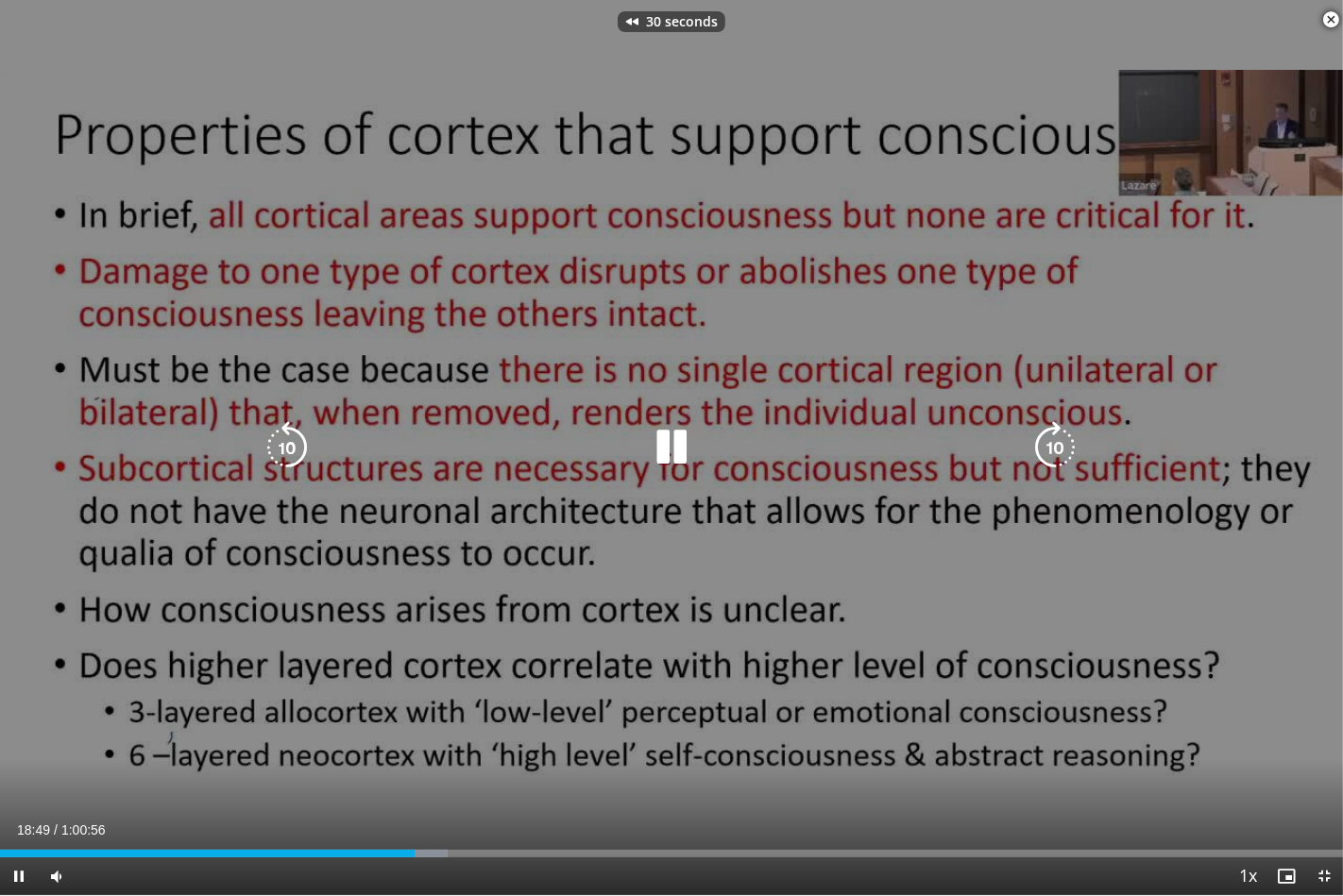 click at bounding box center (287, 448) 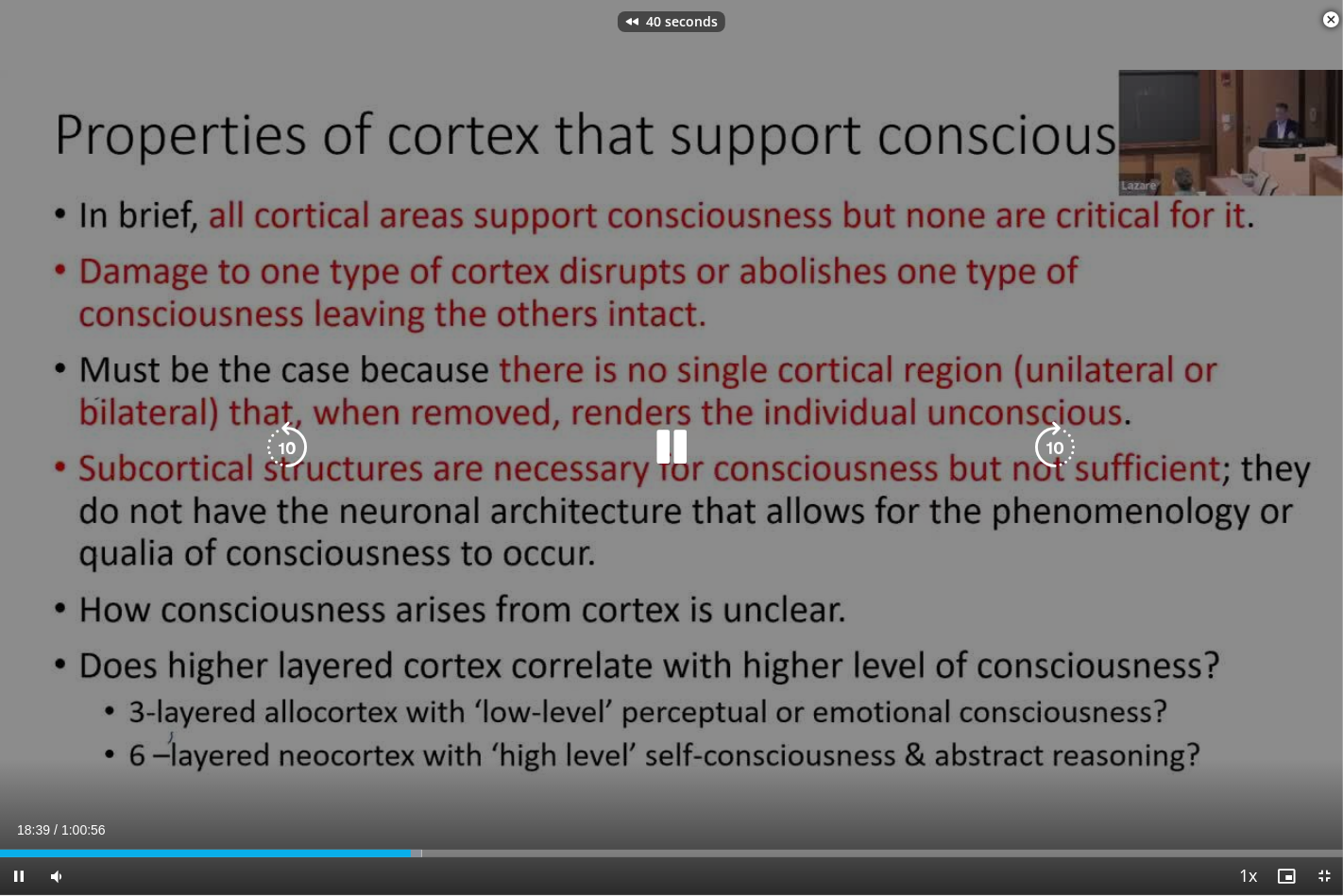 click at bounding box center (287, 448) 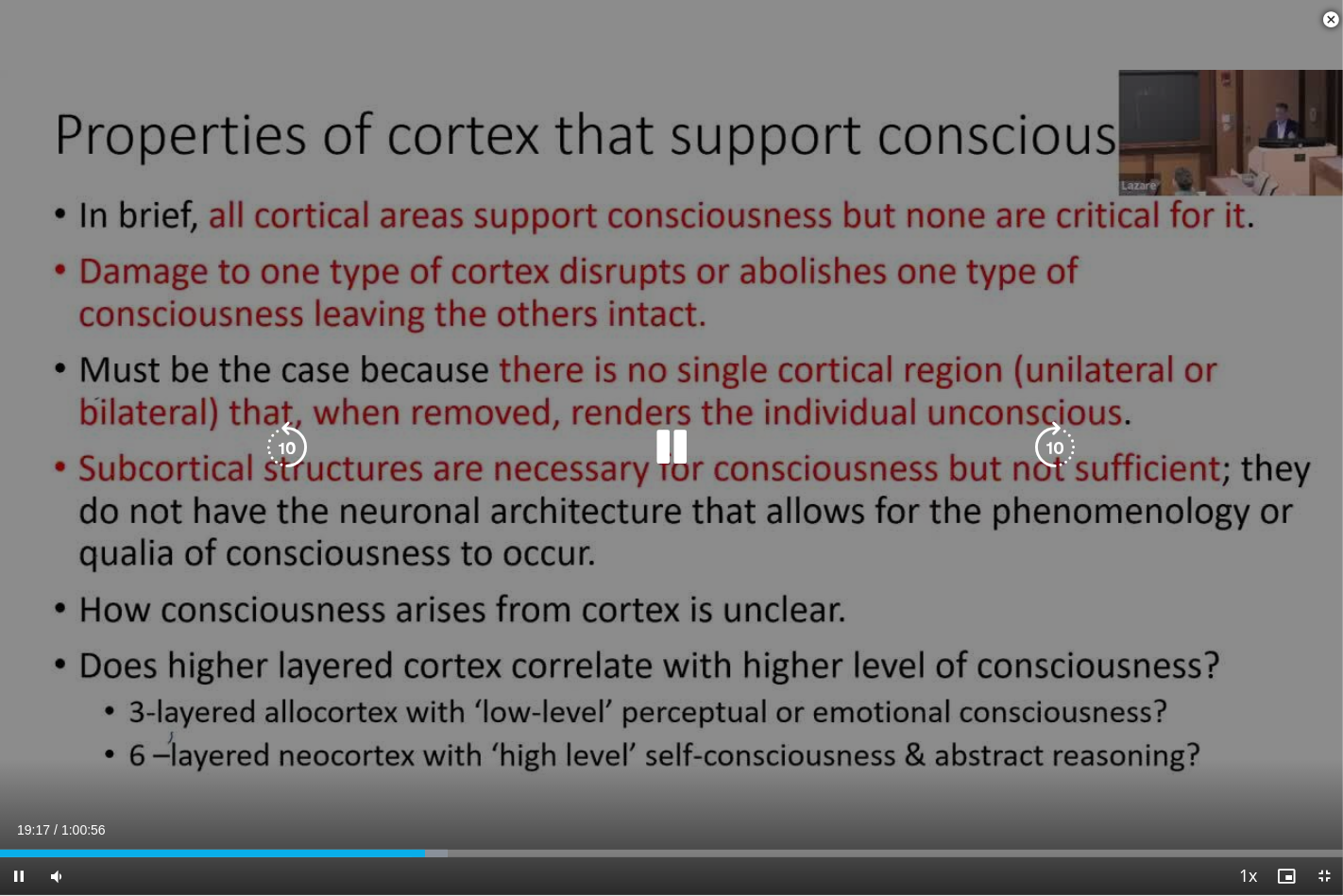 click at bounding box center (287, 448) 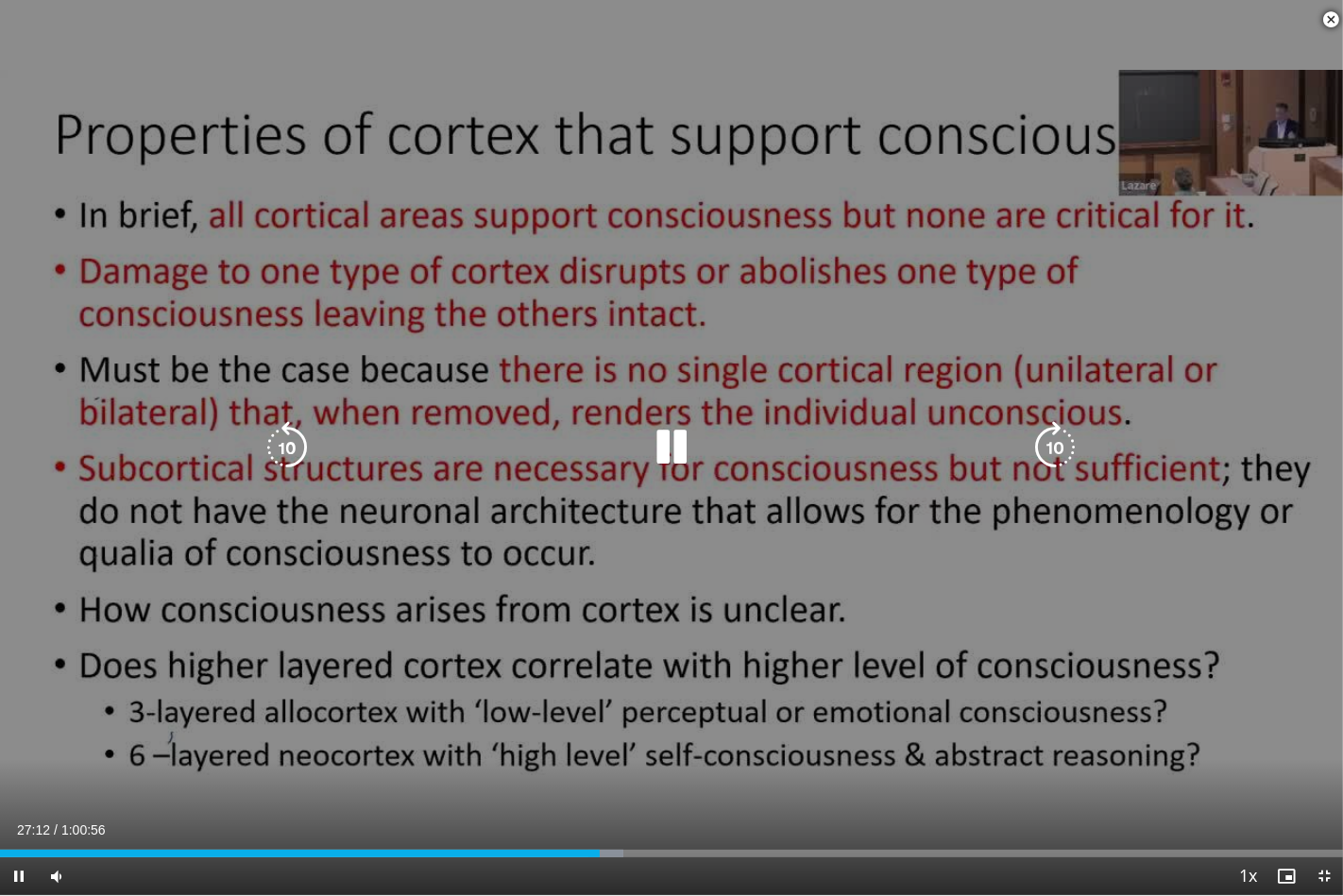 click at bounding box center (287, 448) 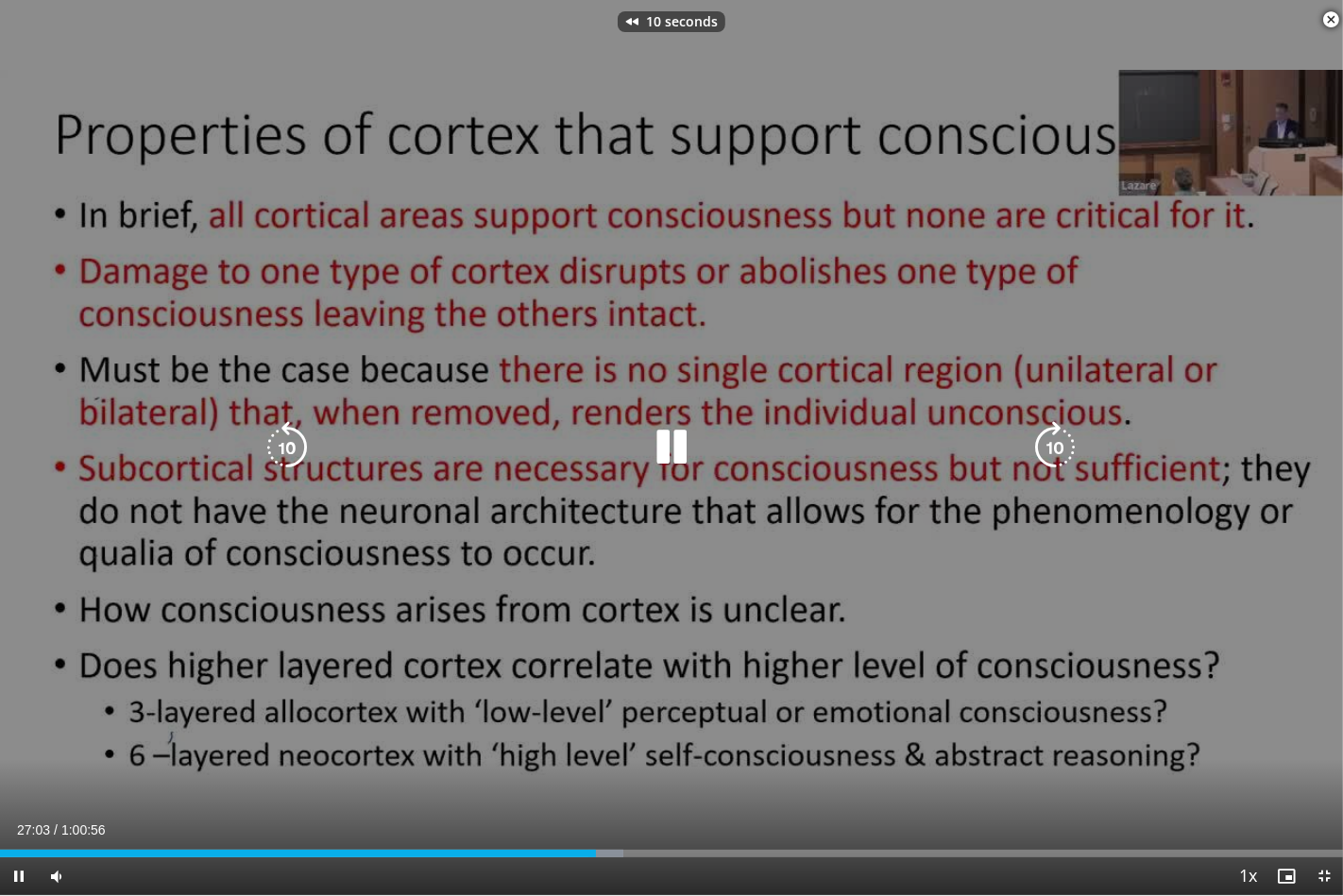 click at bounding box center [287, 448] 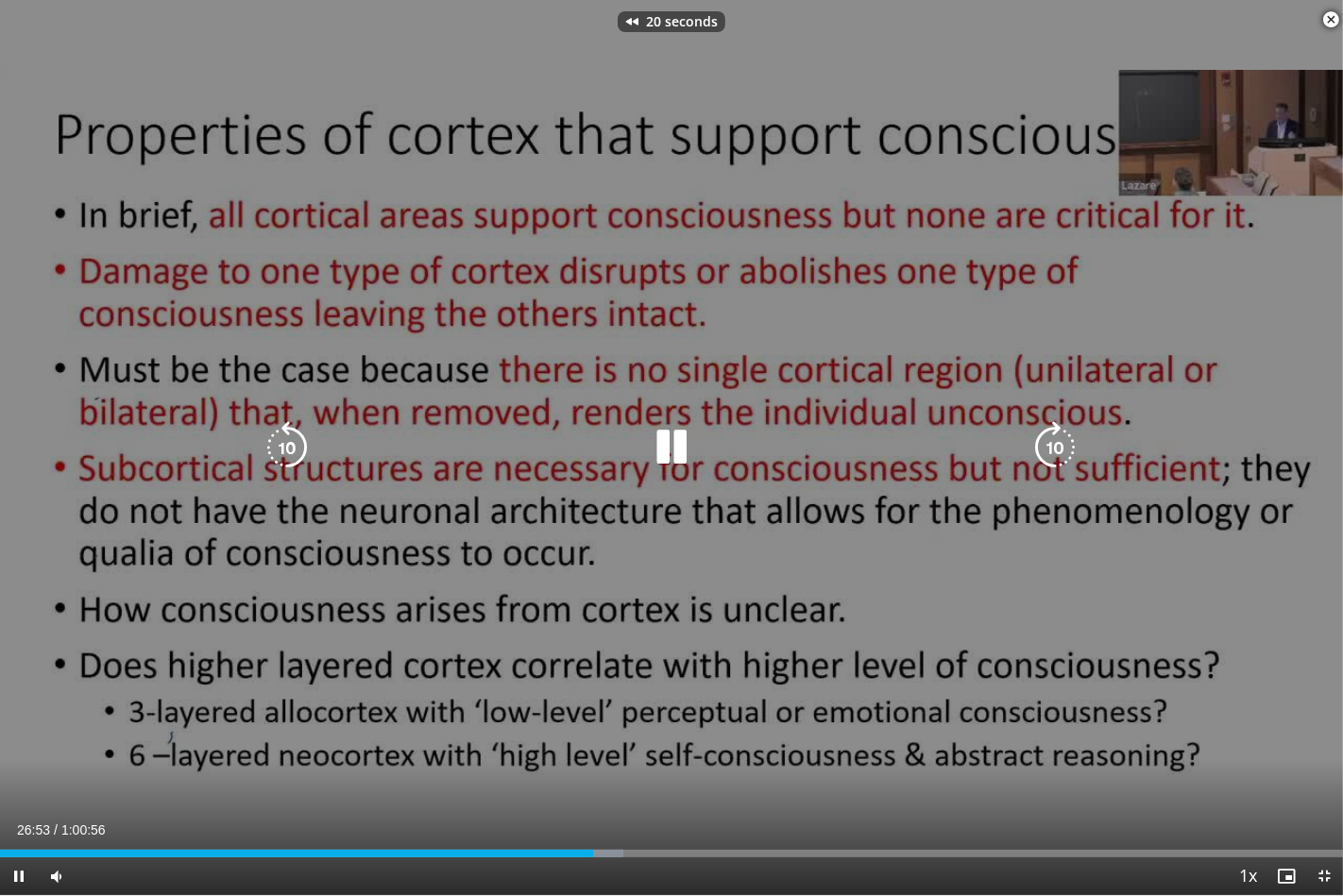 click at bounding box center [287, 448] 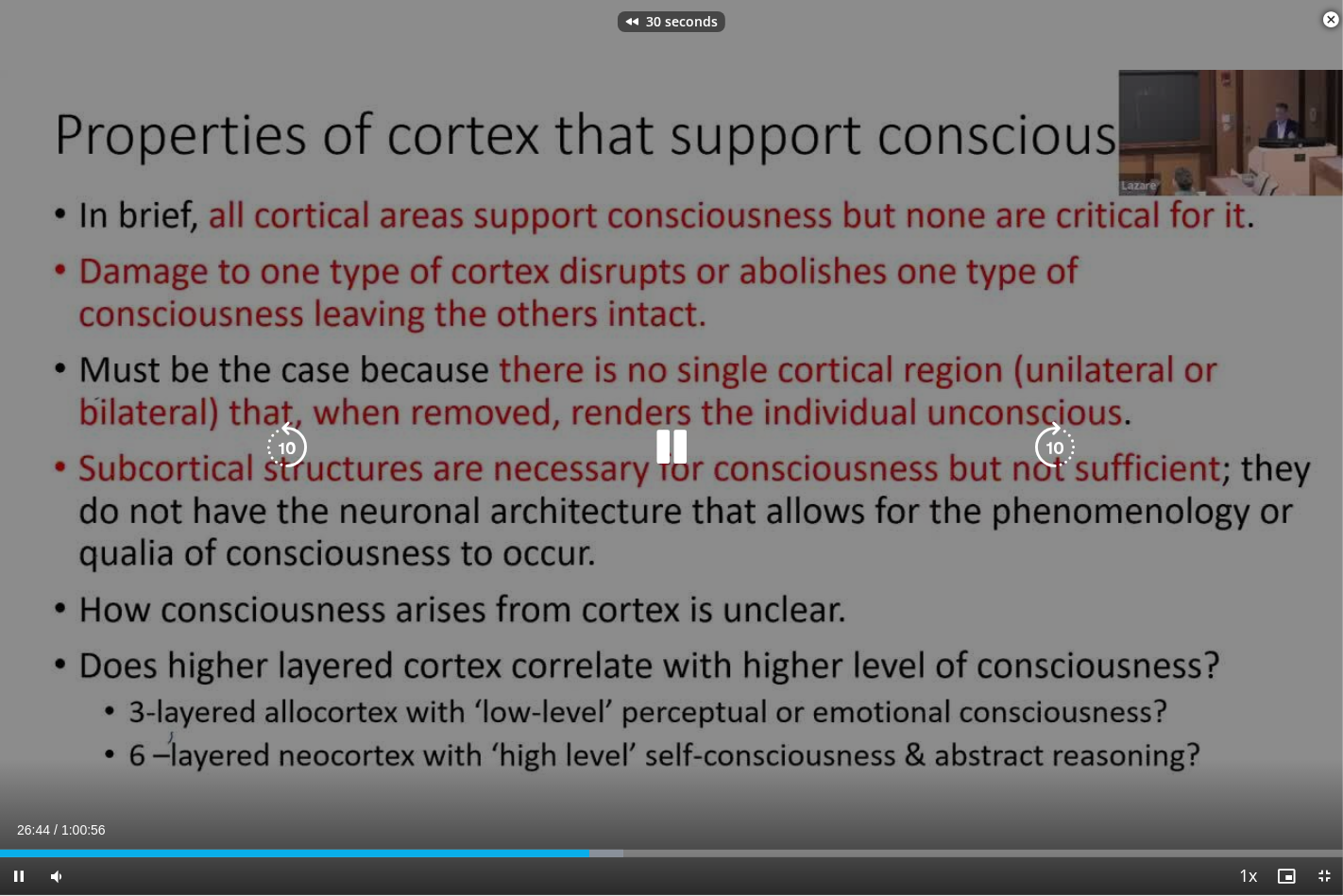 click at bounding box center [287, 448] 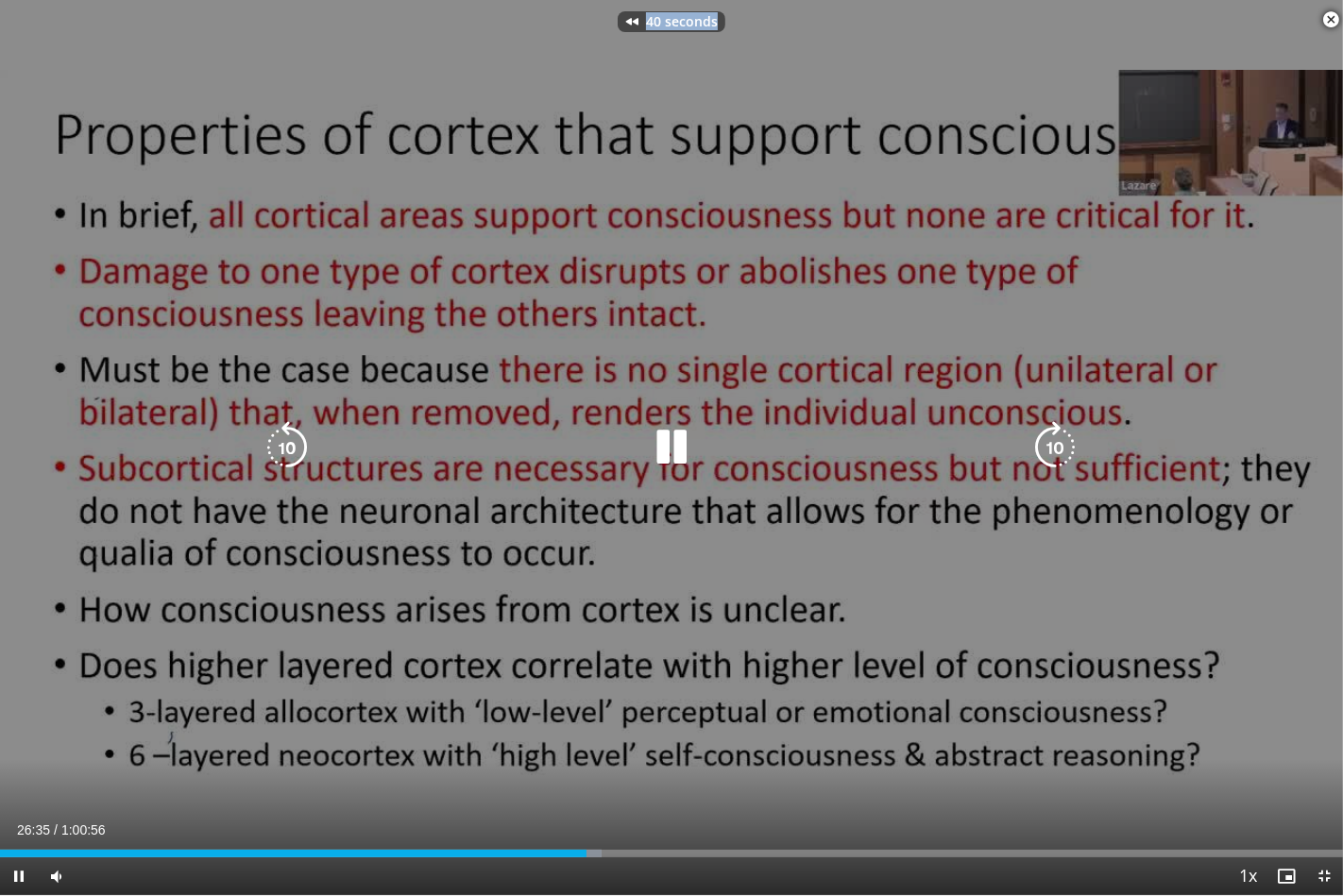 drag, startPoint x: 279, startPoint y: 444, endPoint x: 602, endPoint y: 466, distance: 323.74836 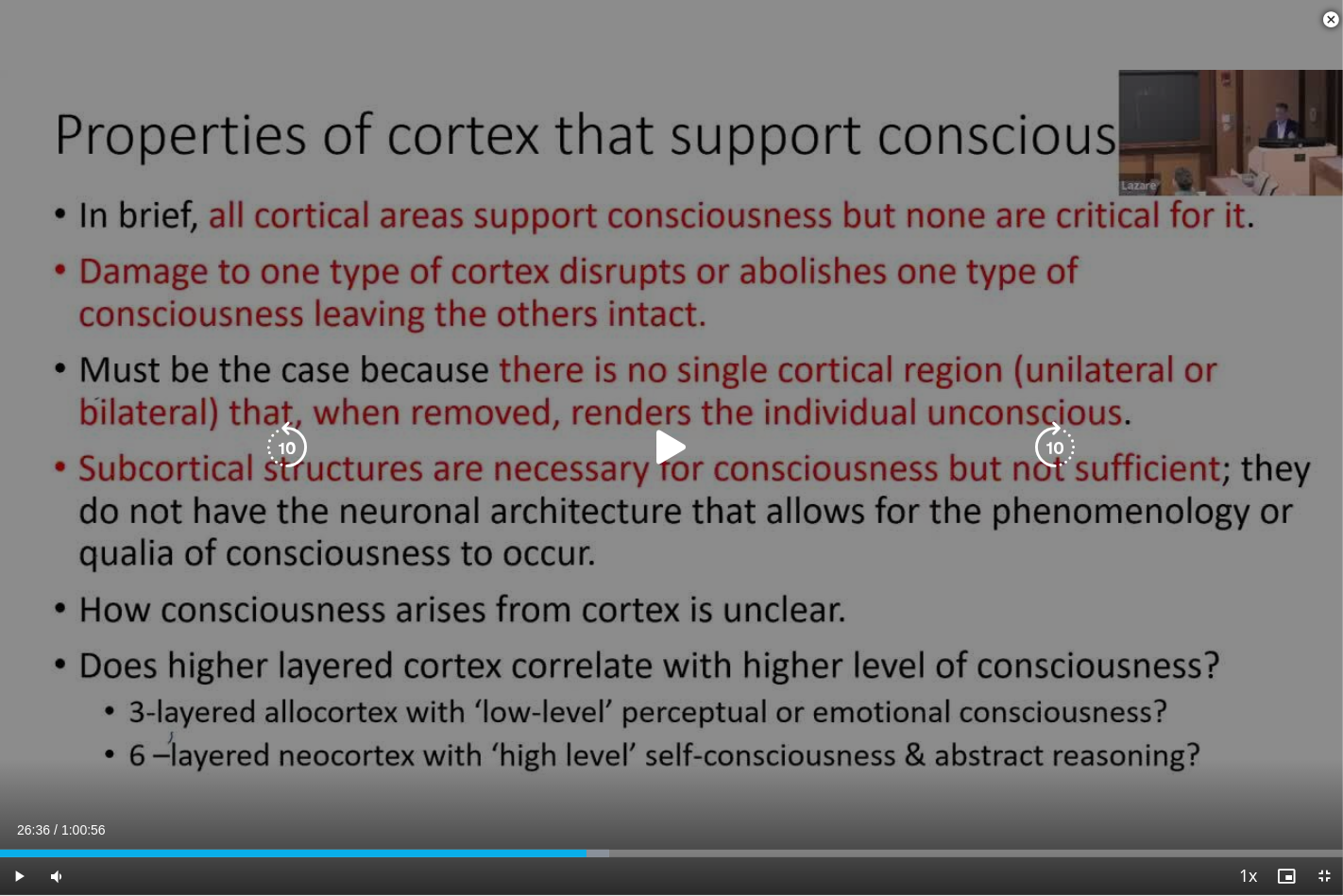 drag, startPoint x: 602, startPoint y: 466, endPoint x: 624, endPoint y: 537, distance: 74.33034 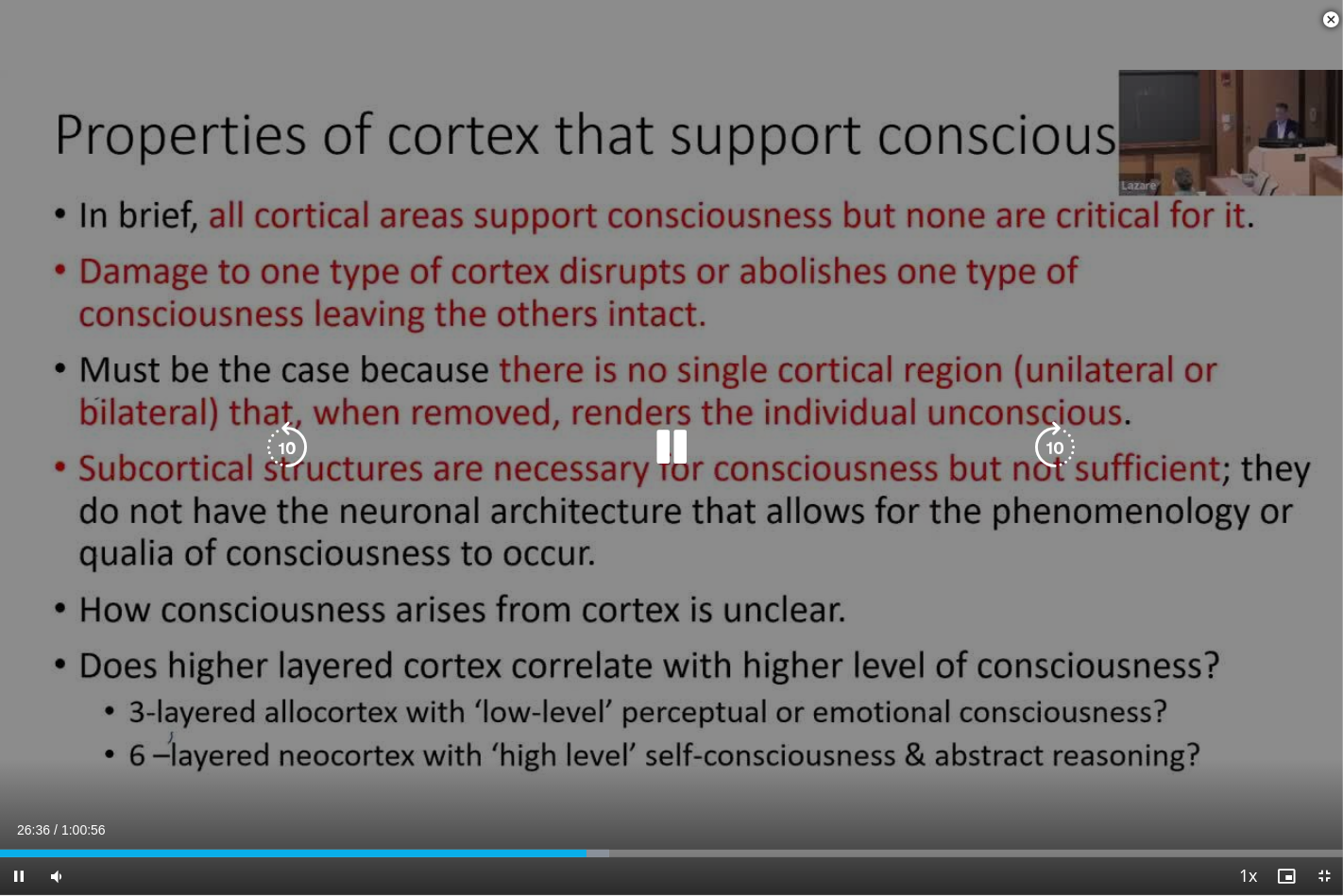 click on "40 seconds
Tap to unmute" at bounding box center (672, 448) 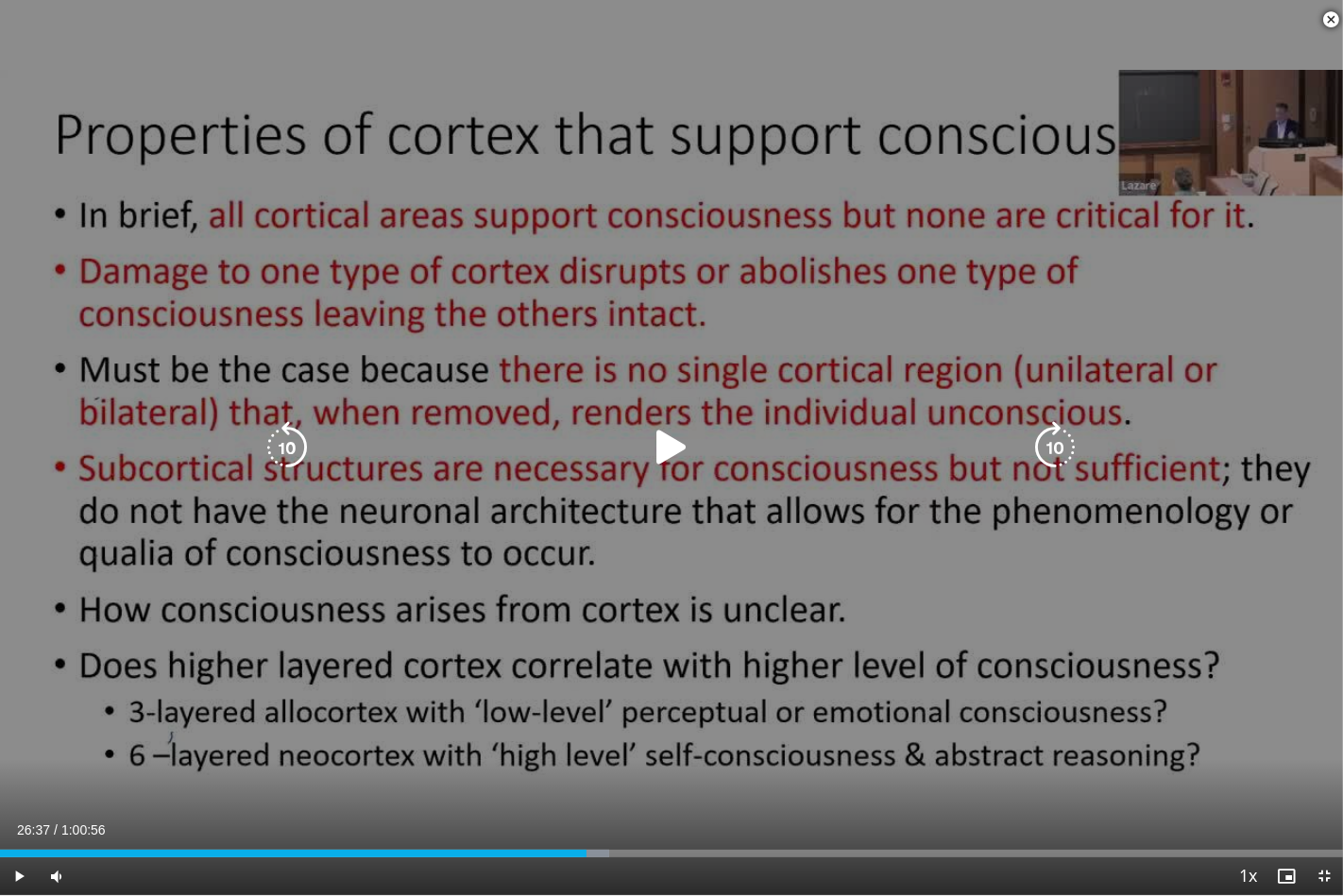 click at bounding box center (287, 448) 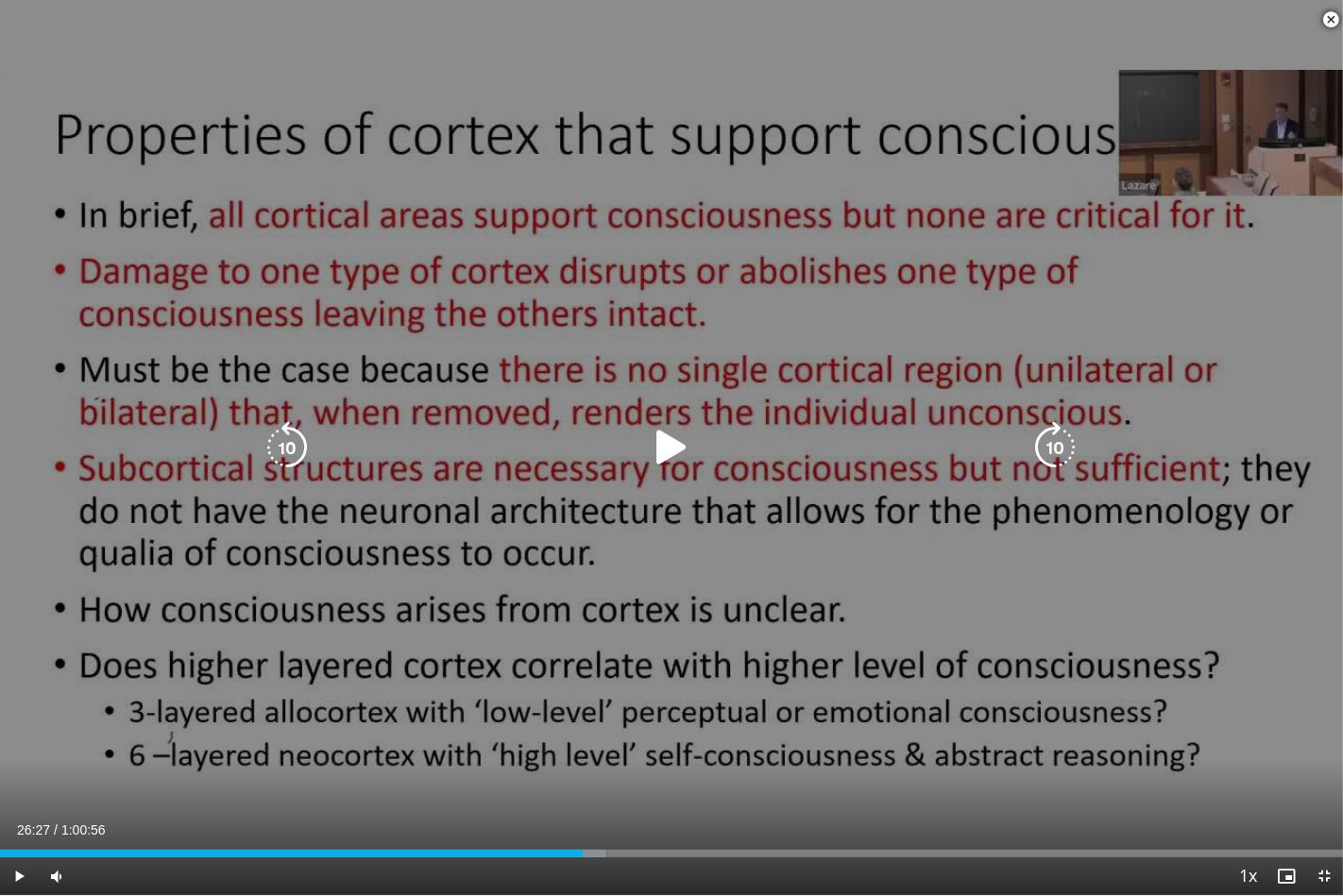click on "10 seconds
Tap to unmute" at bounding box center [672, 448] 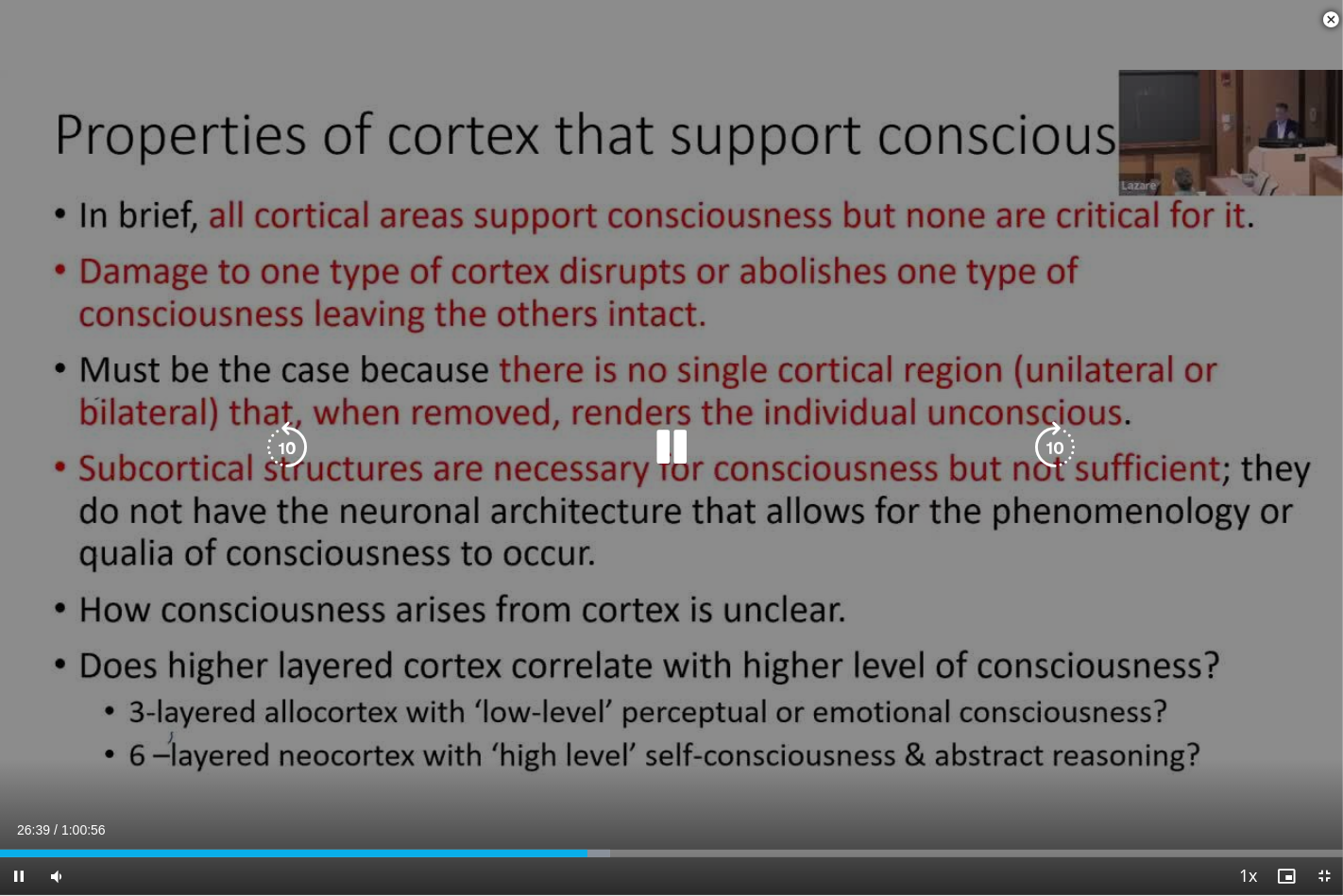 click at bounding box center (287, 448) 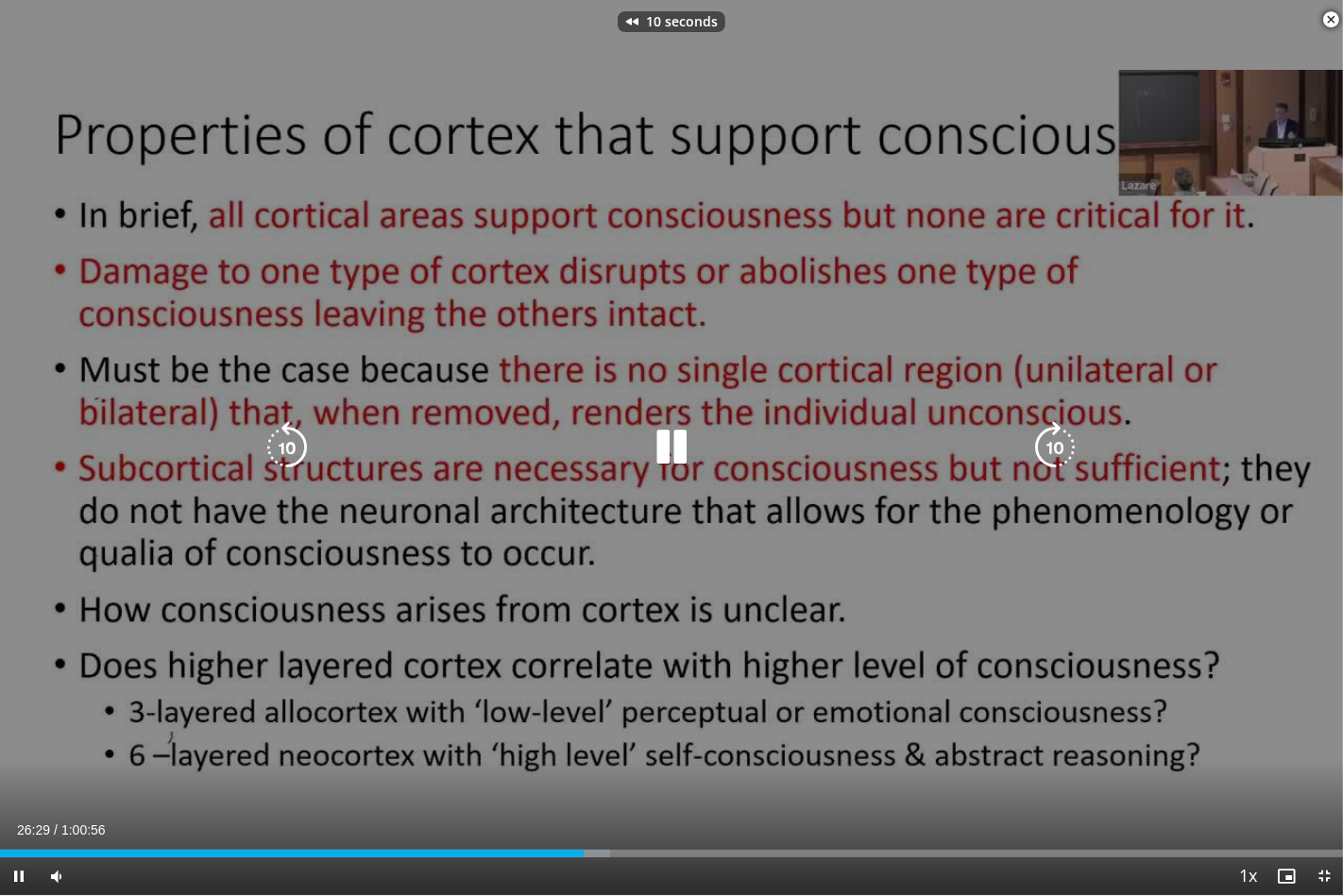 click at bounding box center (287, 448) 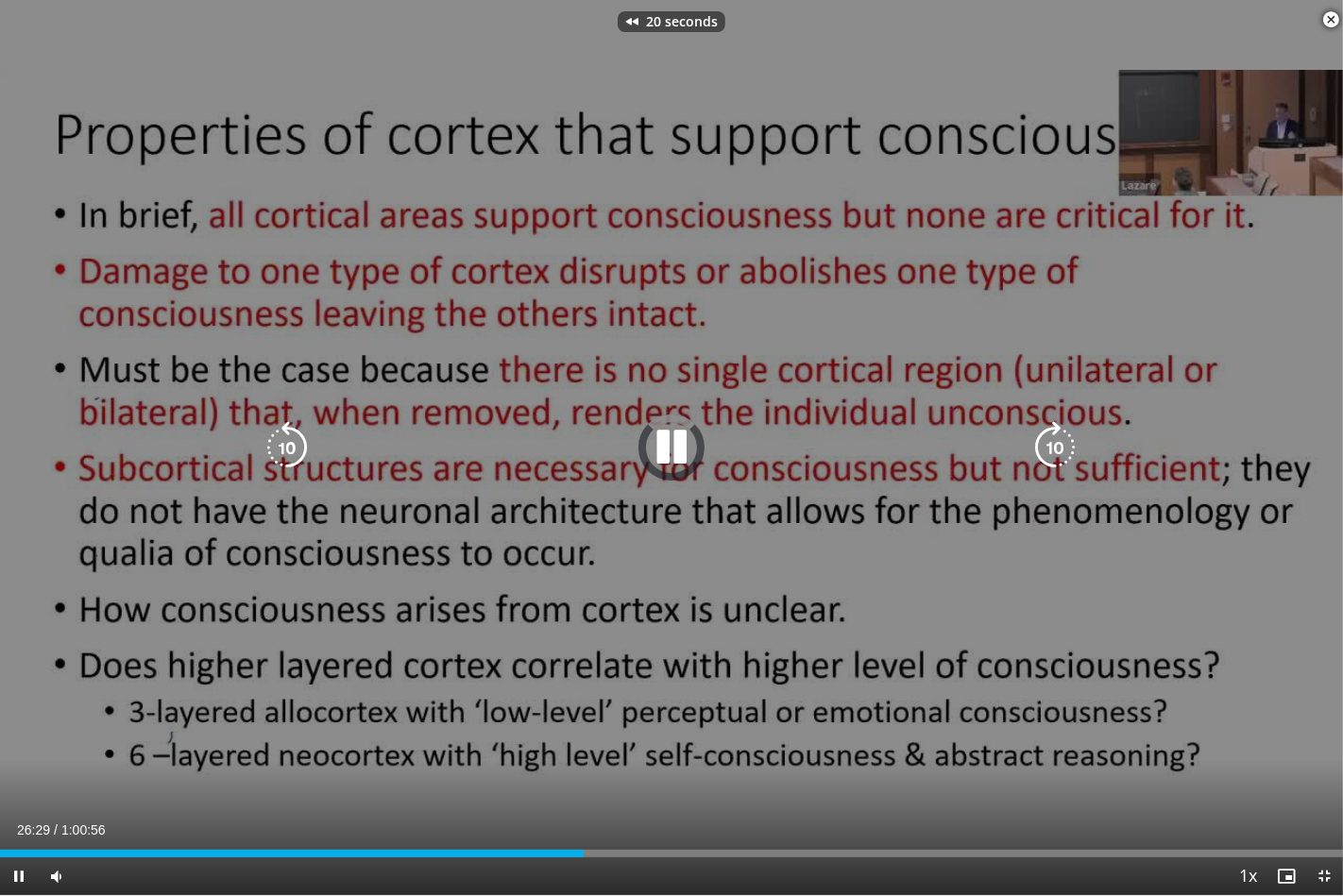 click at bounding box center (287, 448) 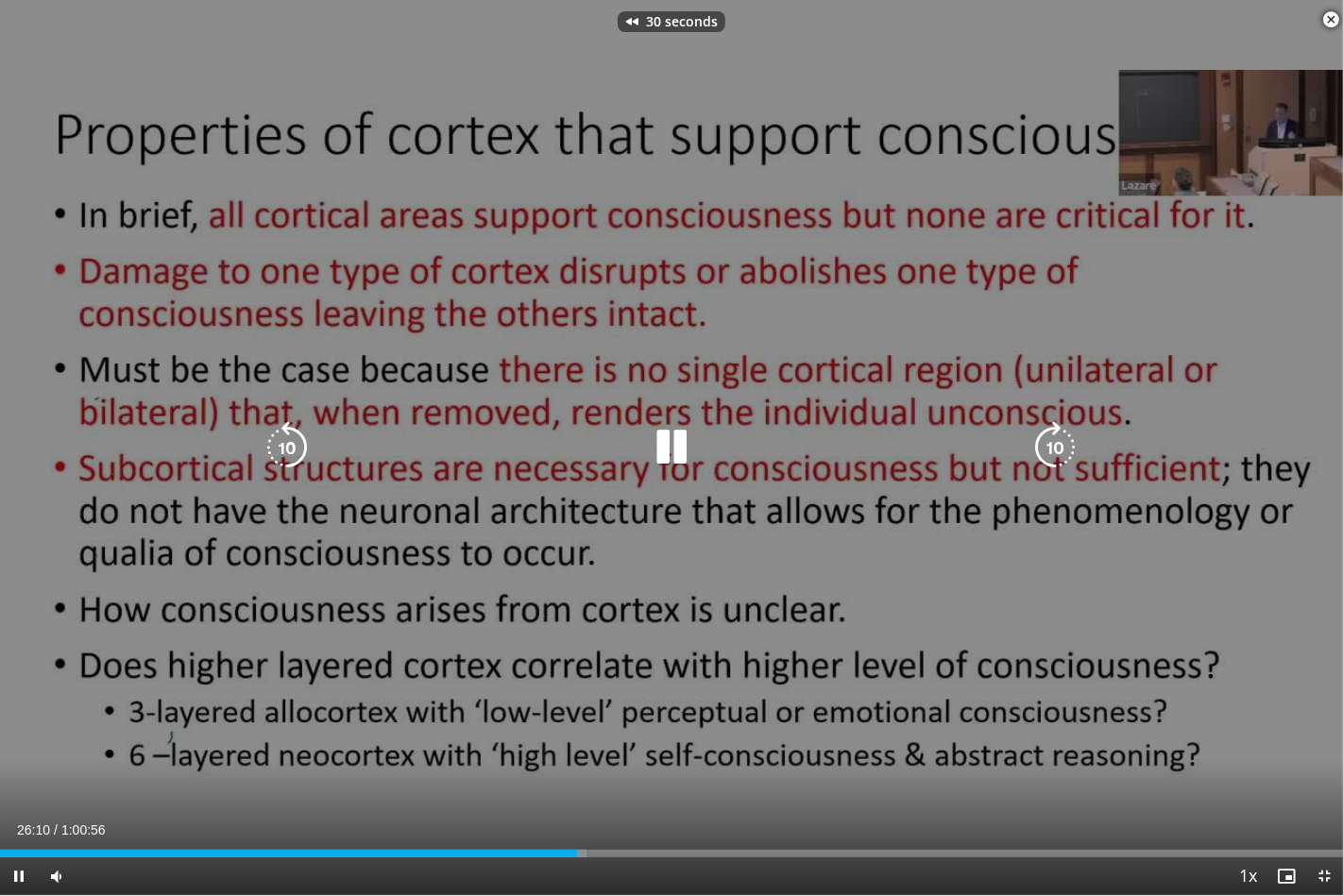 click at bounding box center [287, 448] 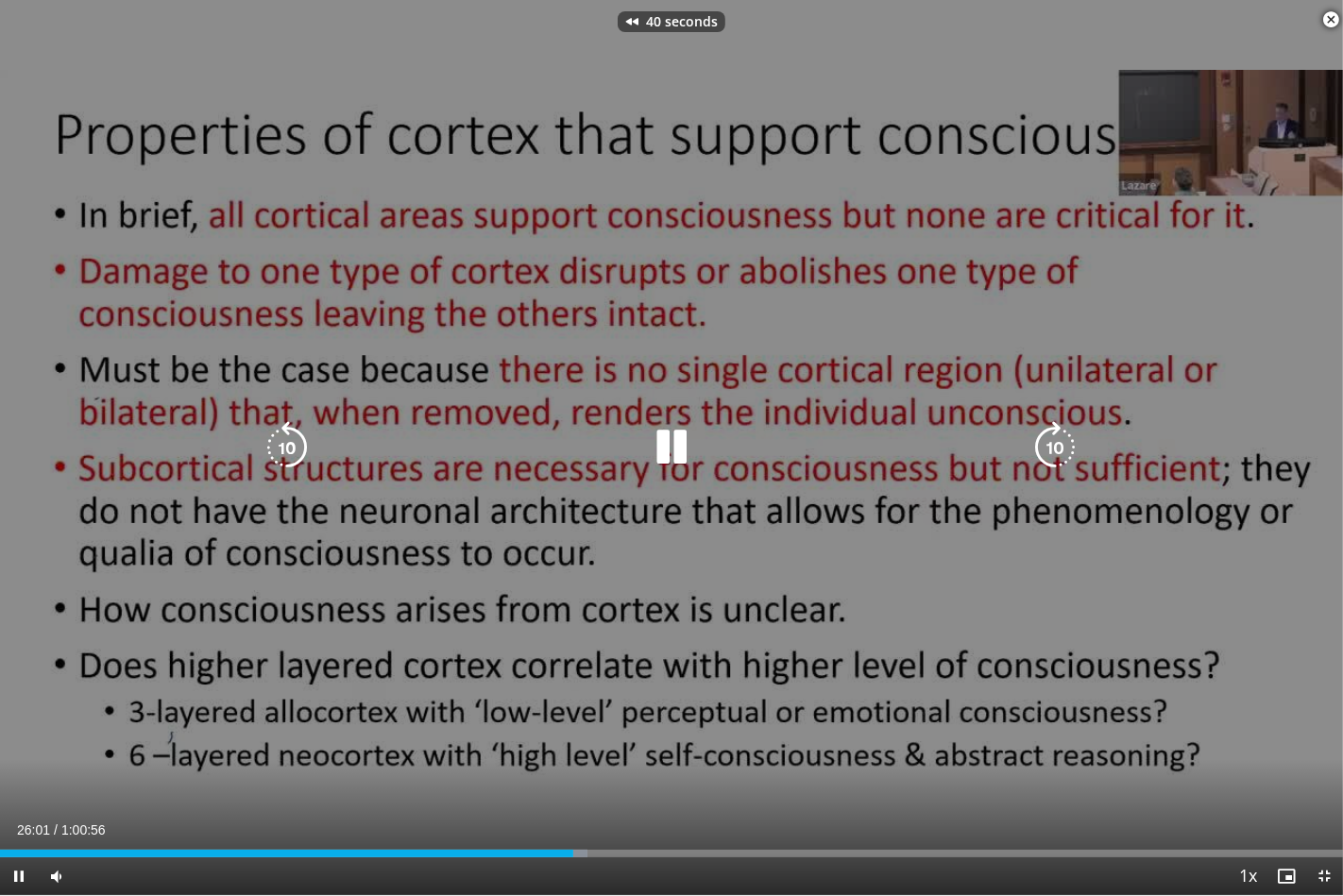 click at bounding box center (287, 448) 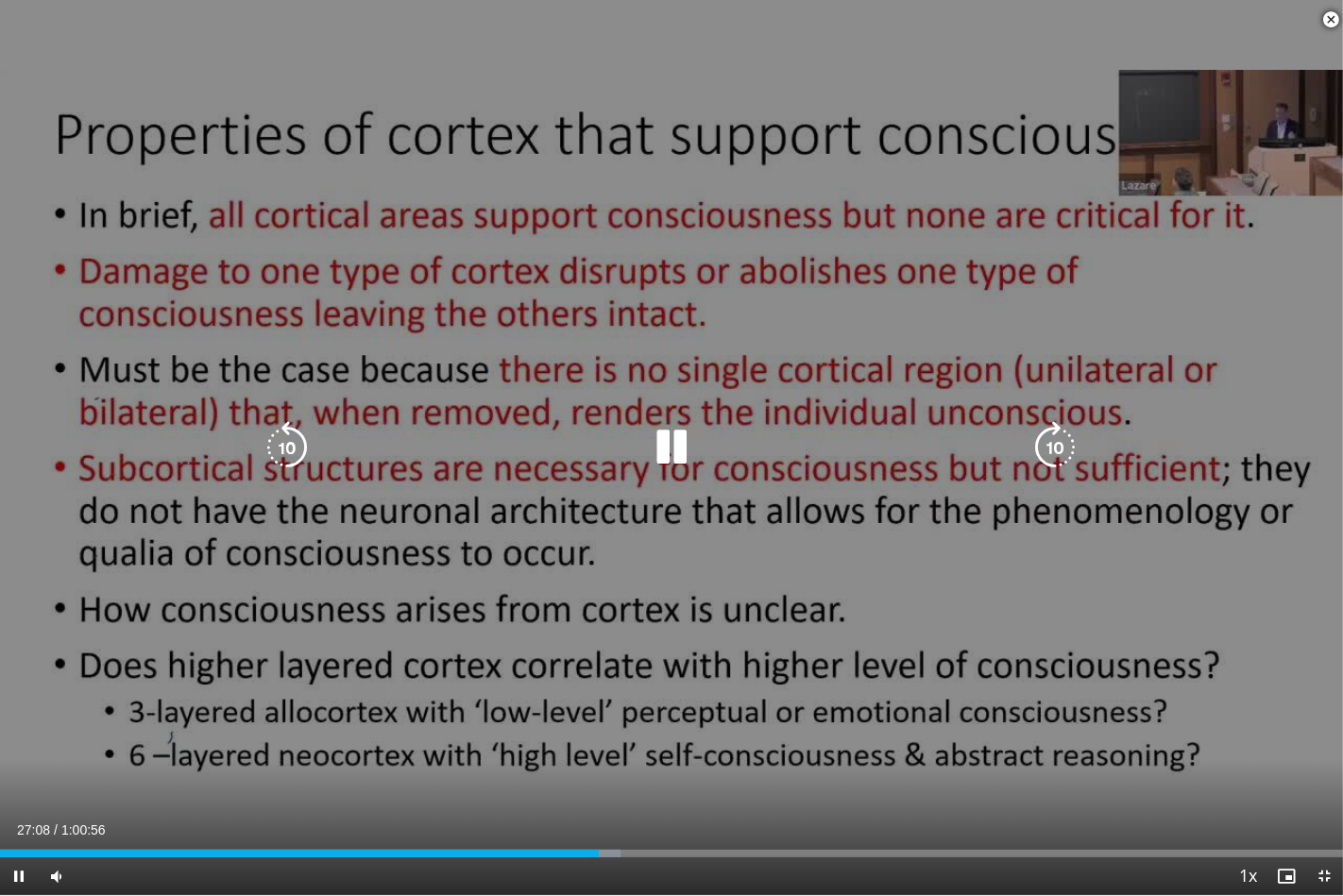 click at bounding box center [287, 448] 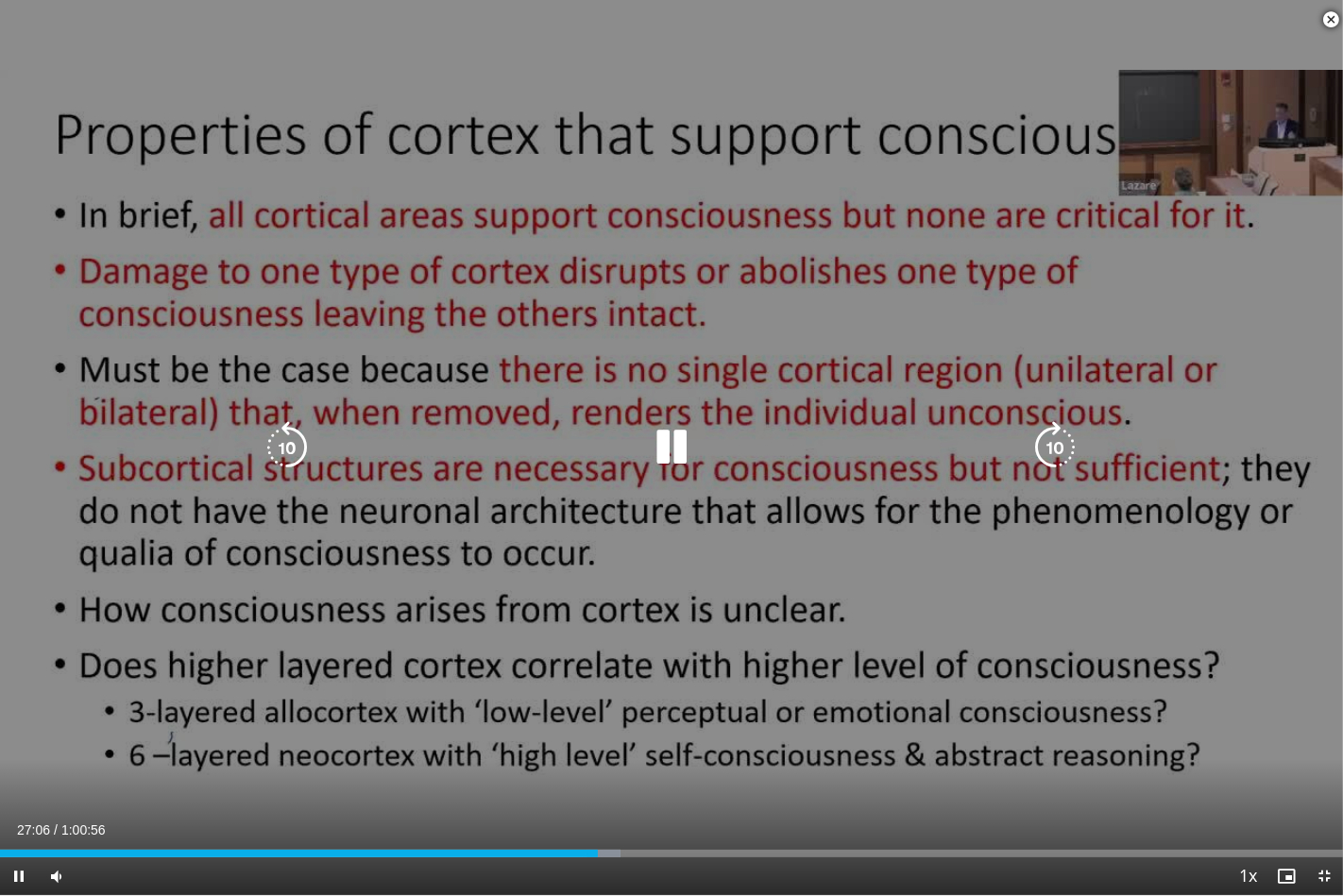 click at bounding box center (287, 448) 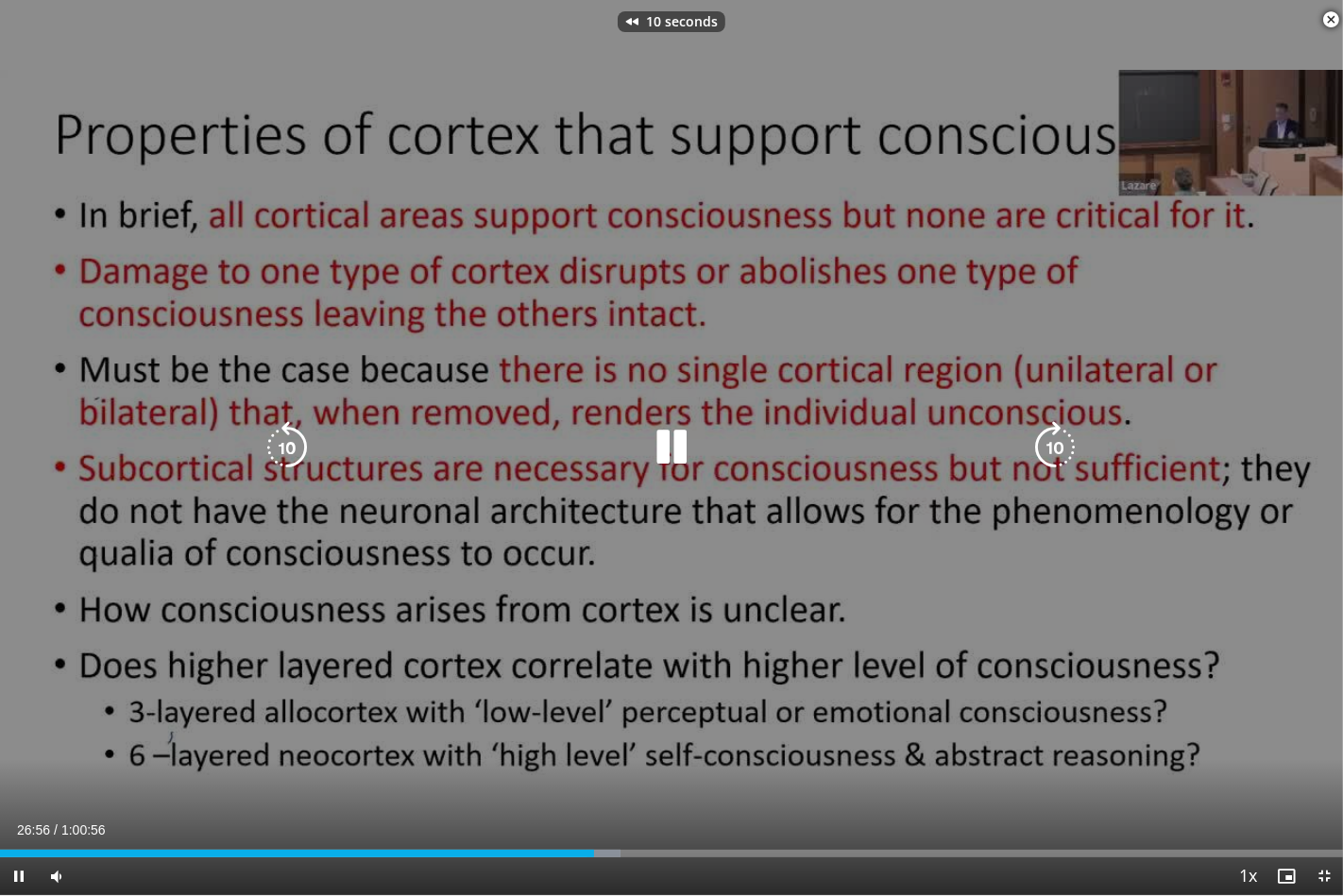 click at bounding box center [287, 448] 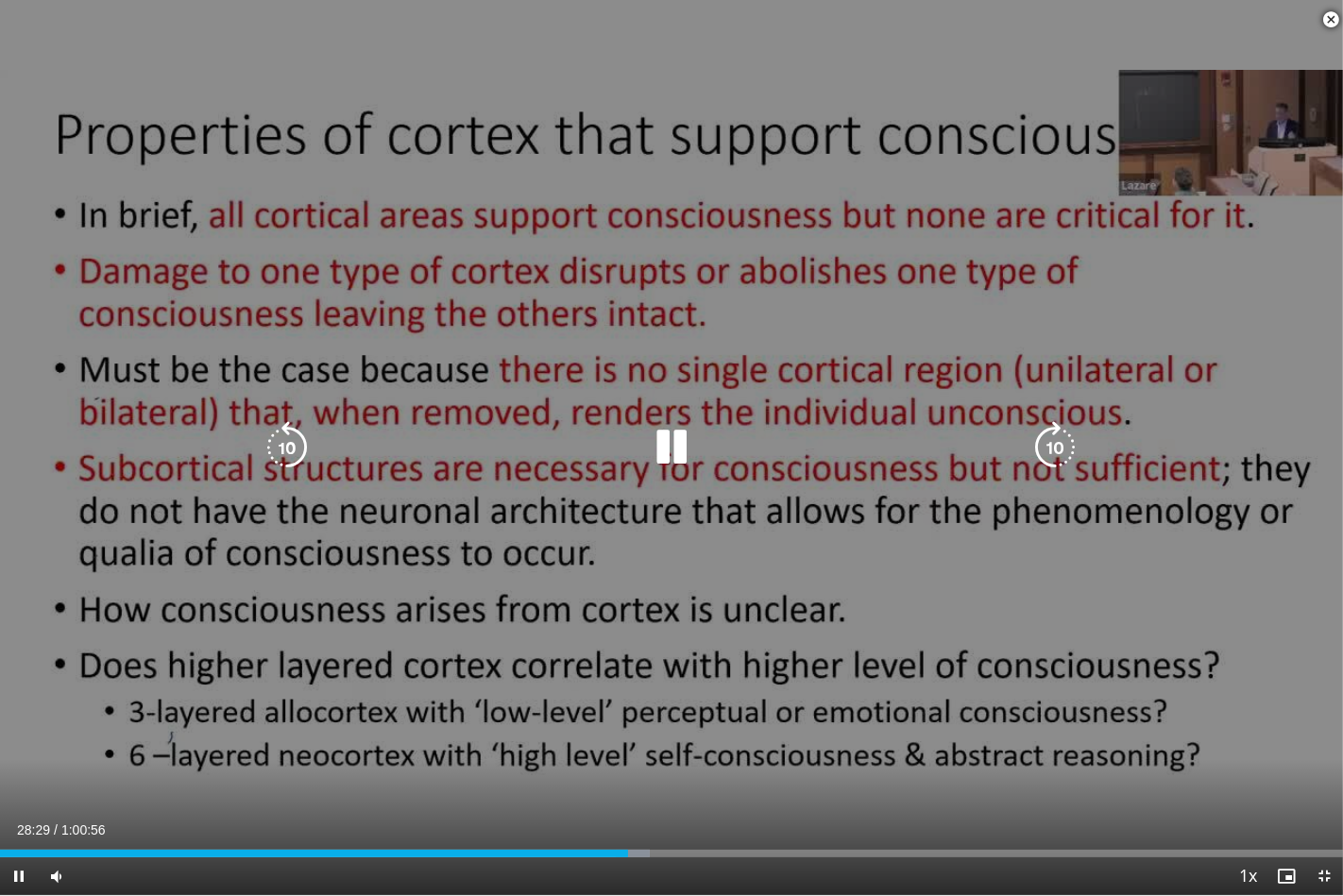 click at bounding box center [287, 448] 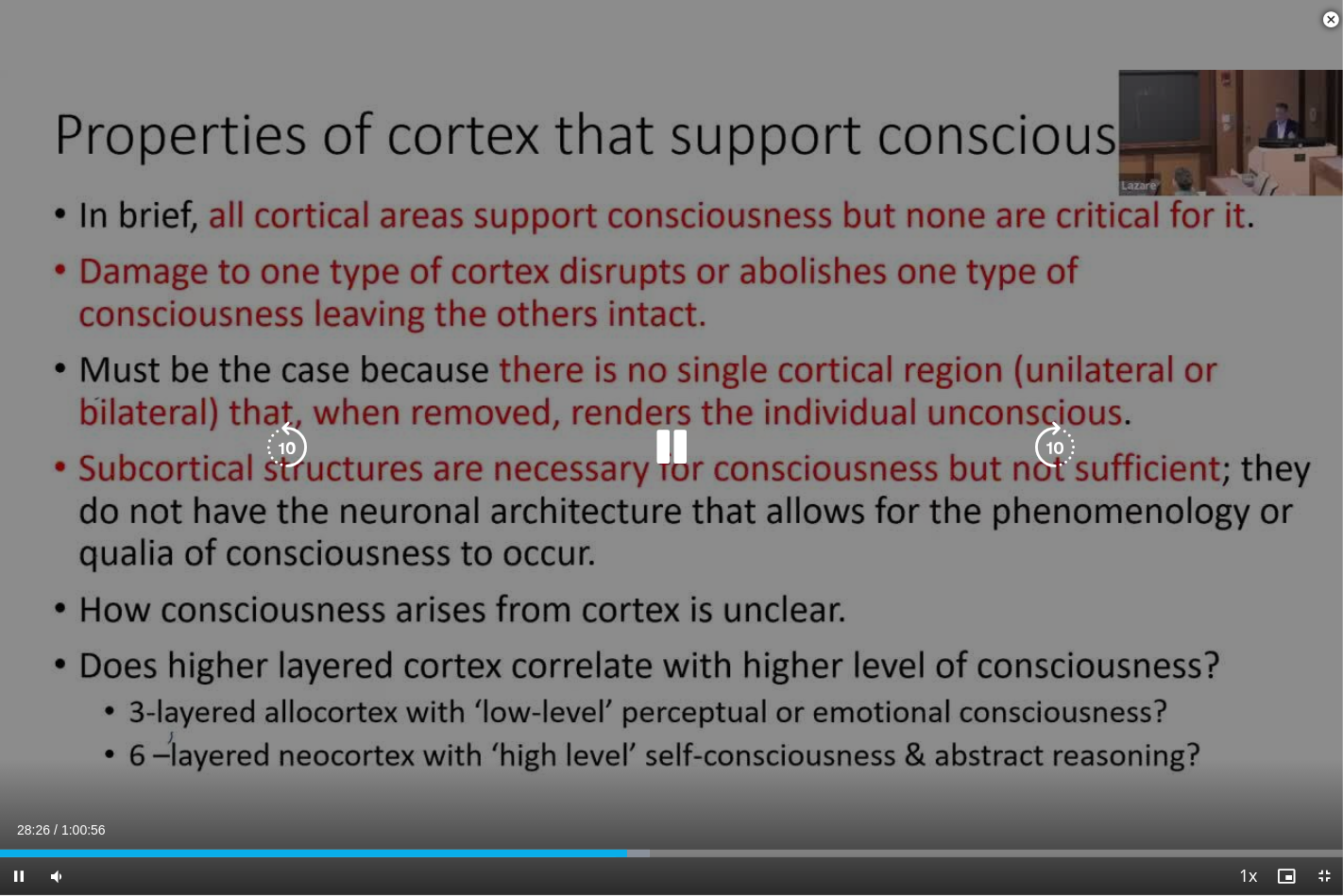 click at bounding box center [287, 448] 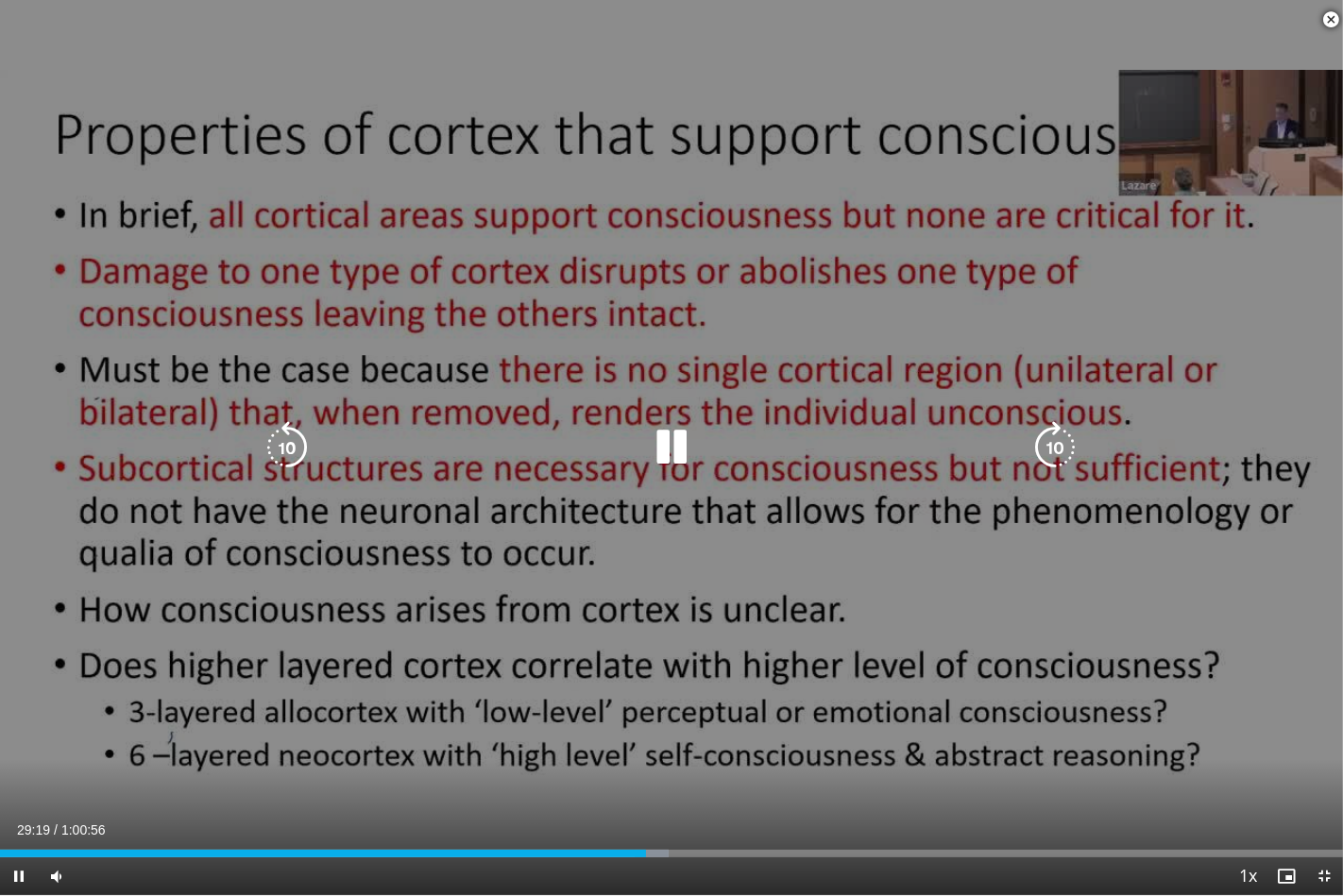 click at bounding box center (287, 448) 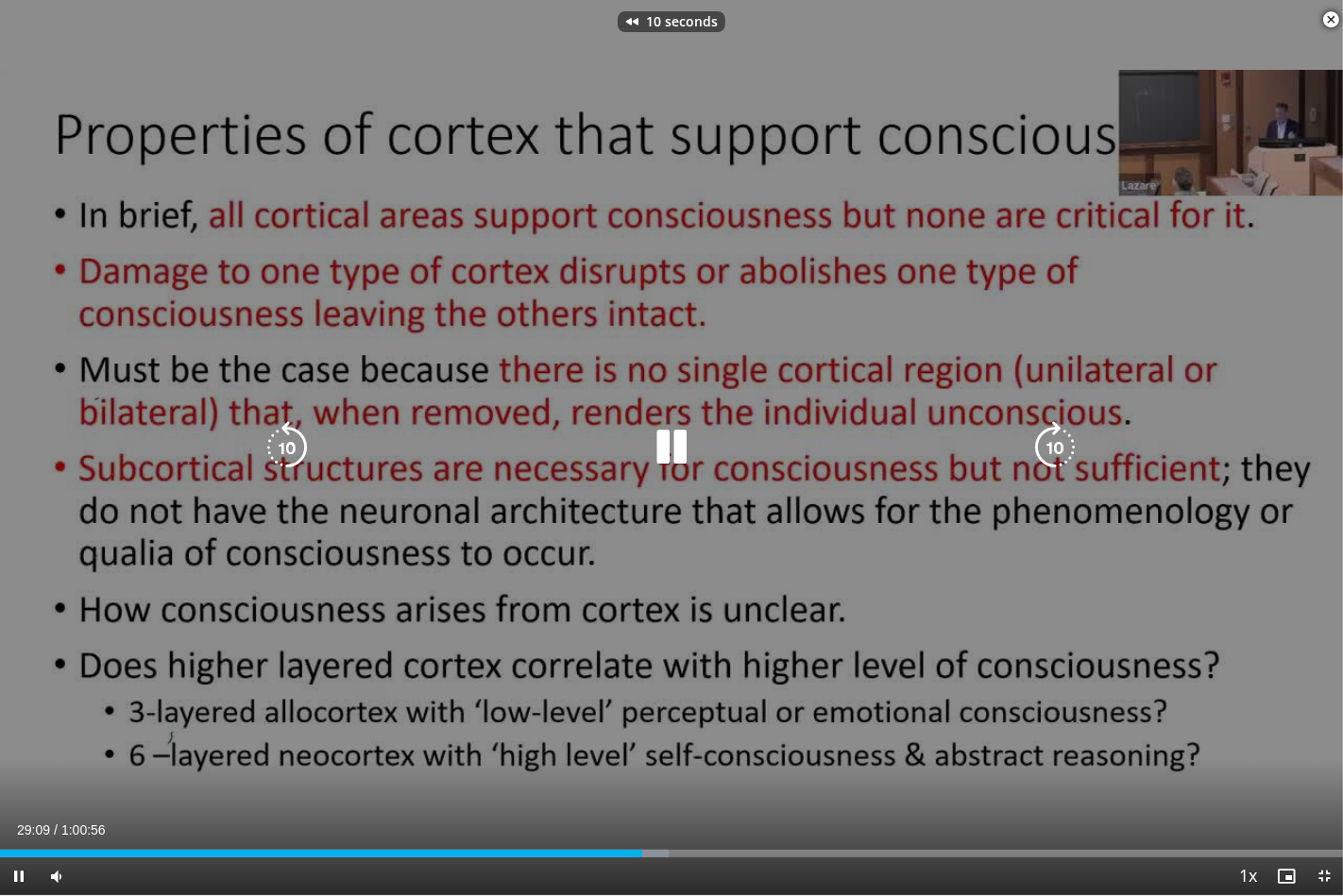 click at bounding box center (287, 448) 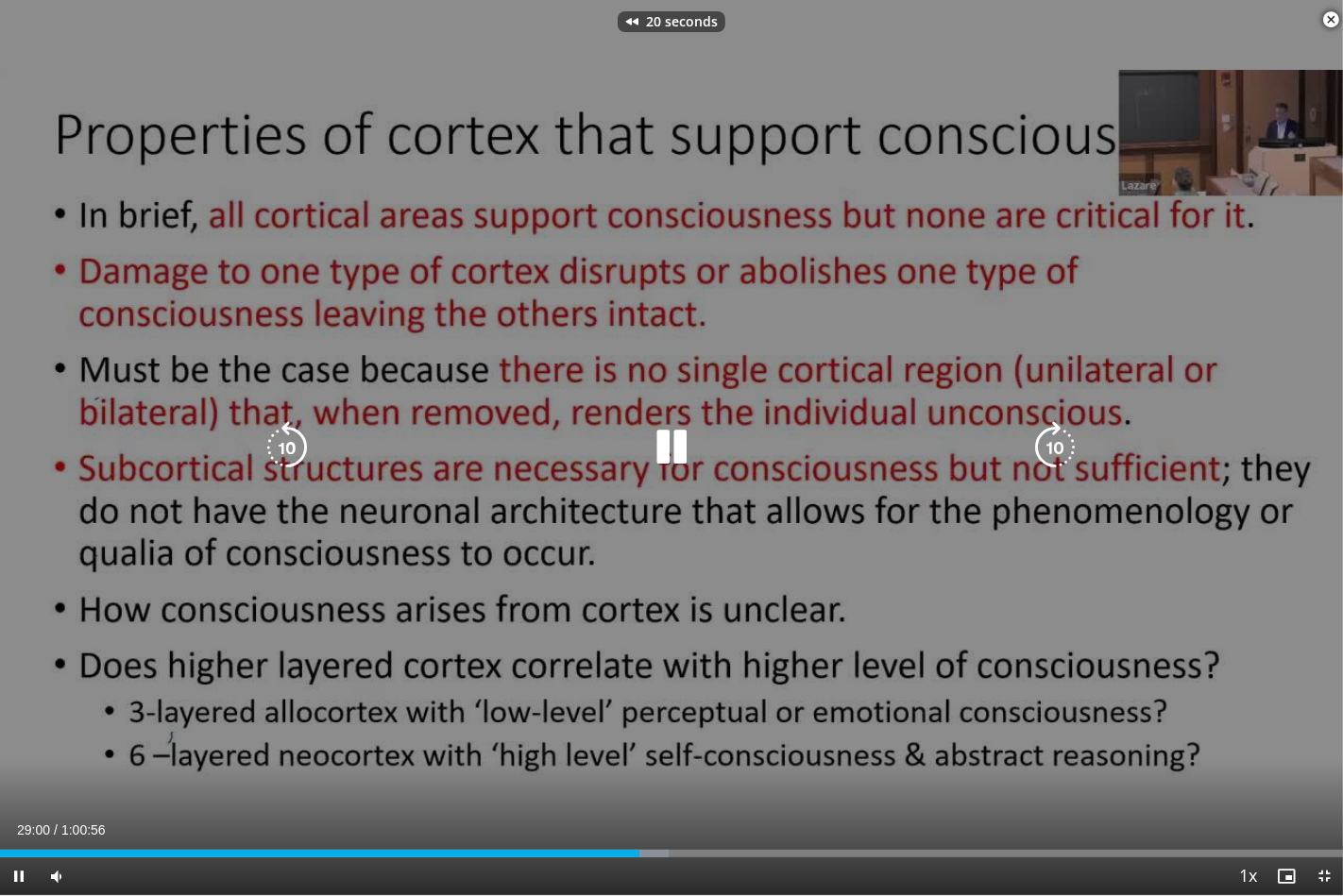 click at bounding box center (287, 448) 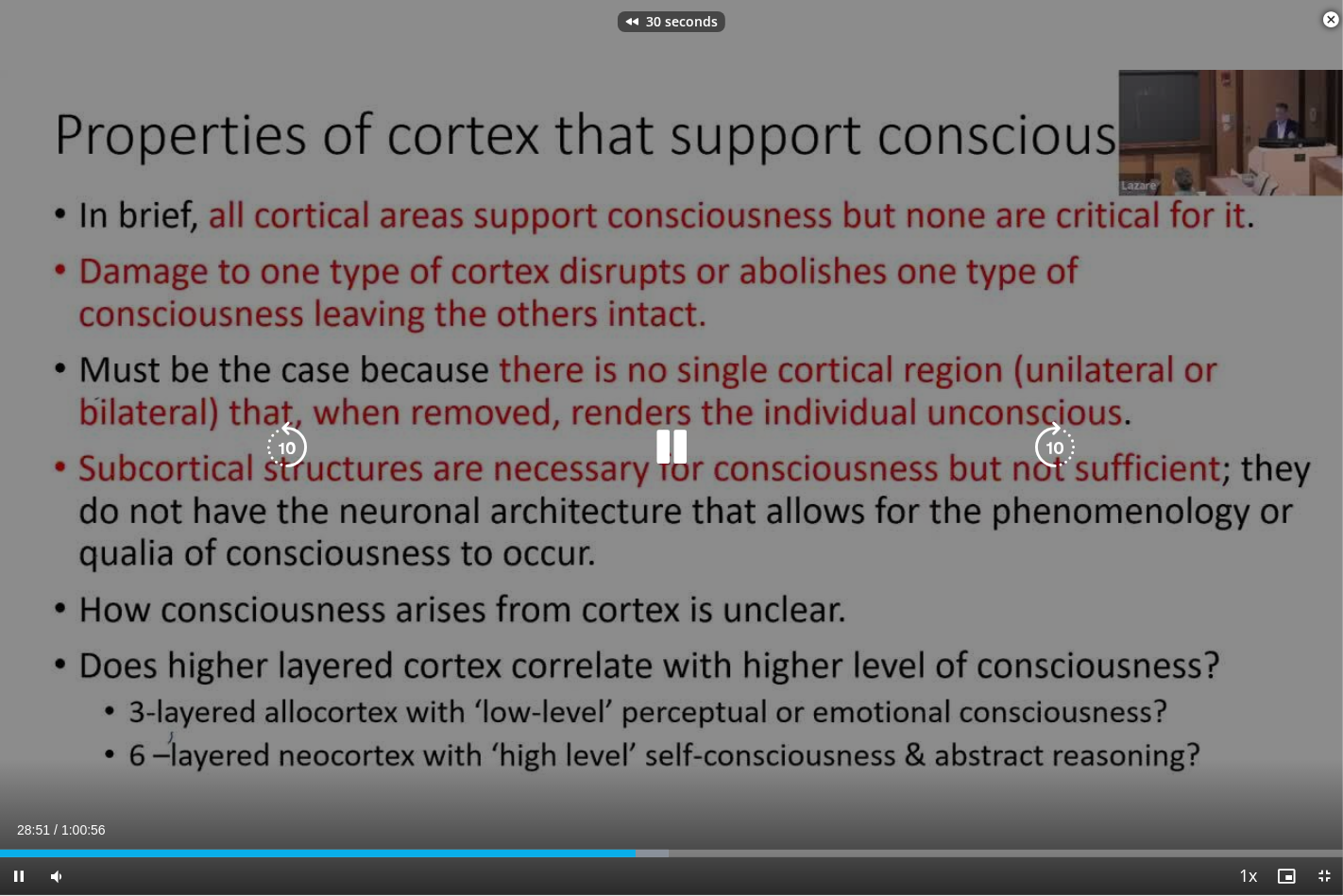 click at bounding box center [287, 448] 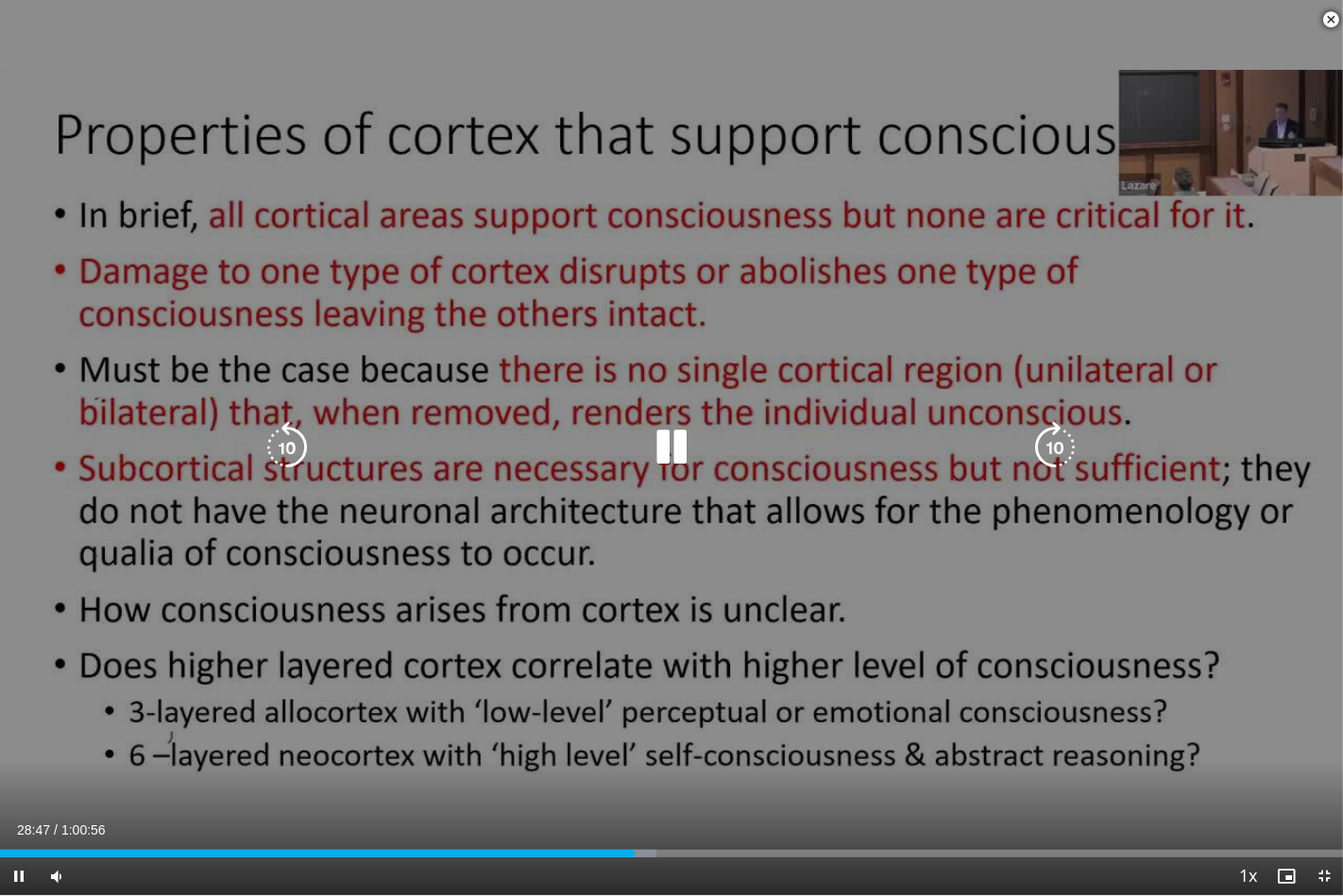 click at bounding box center [287, 448] 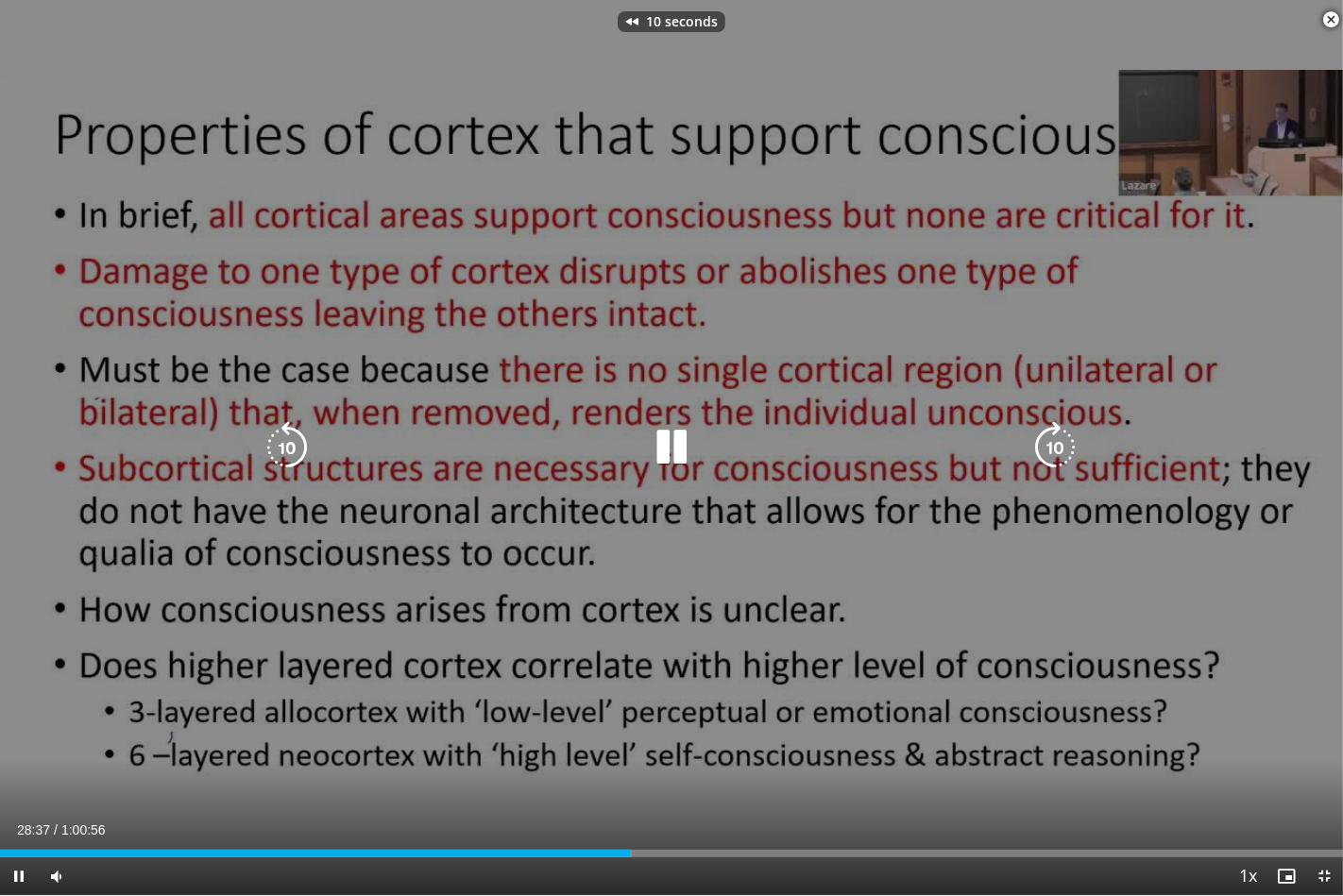 click at bounding box center [287, 448] 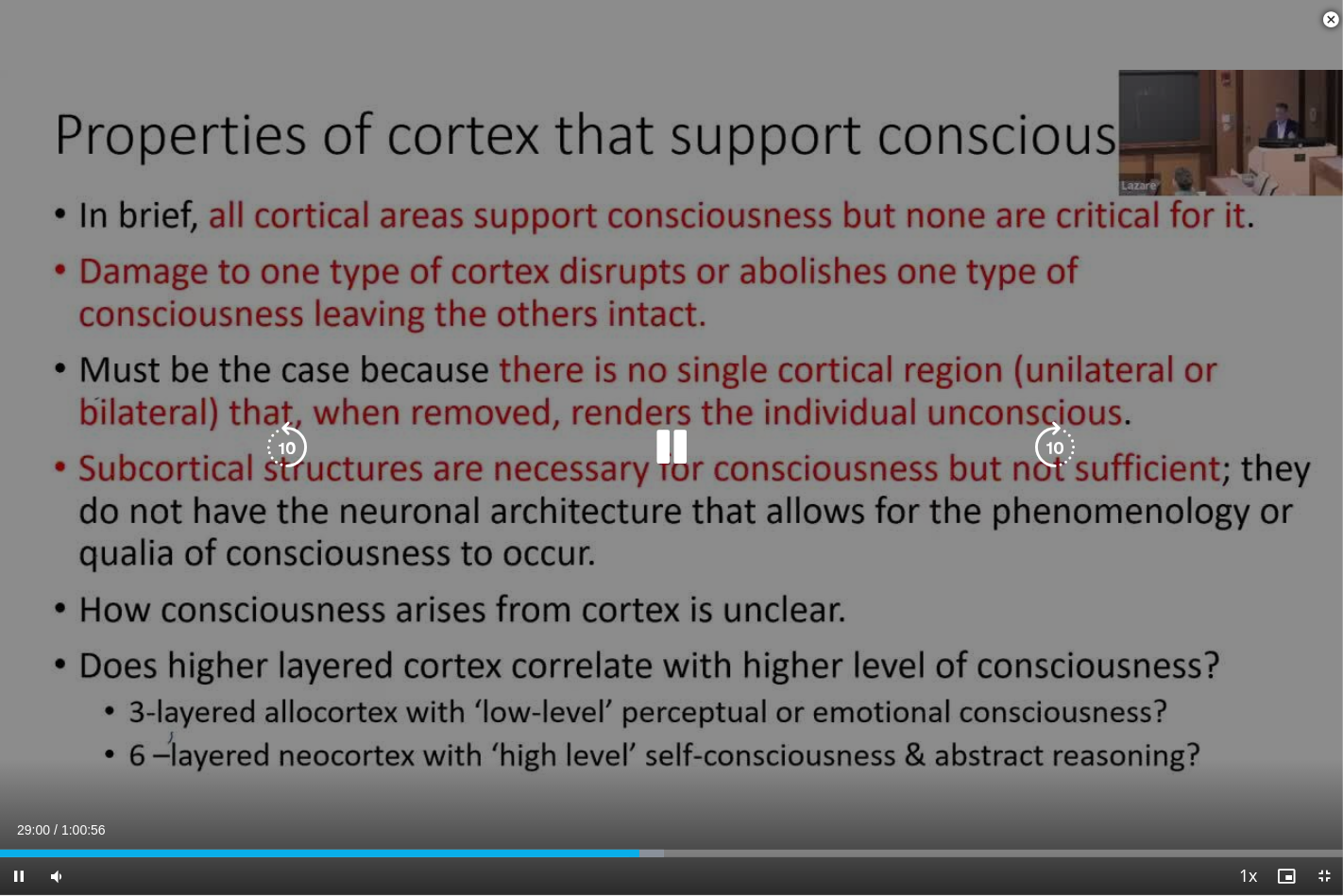 click at bounding box center [287, 448] 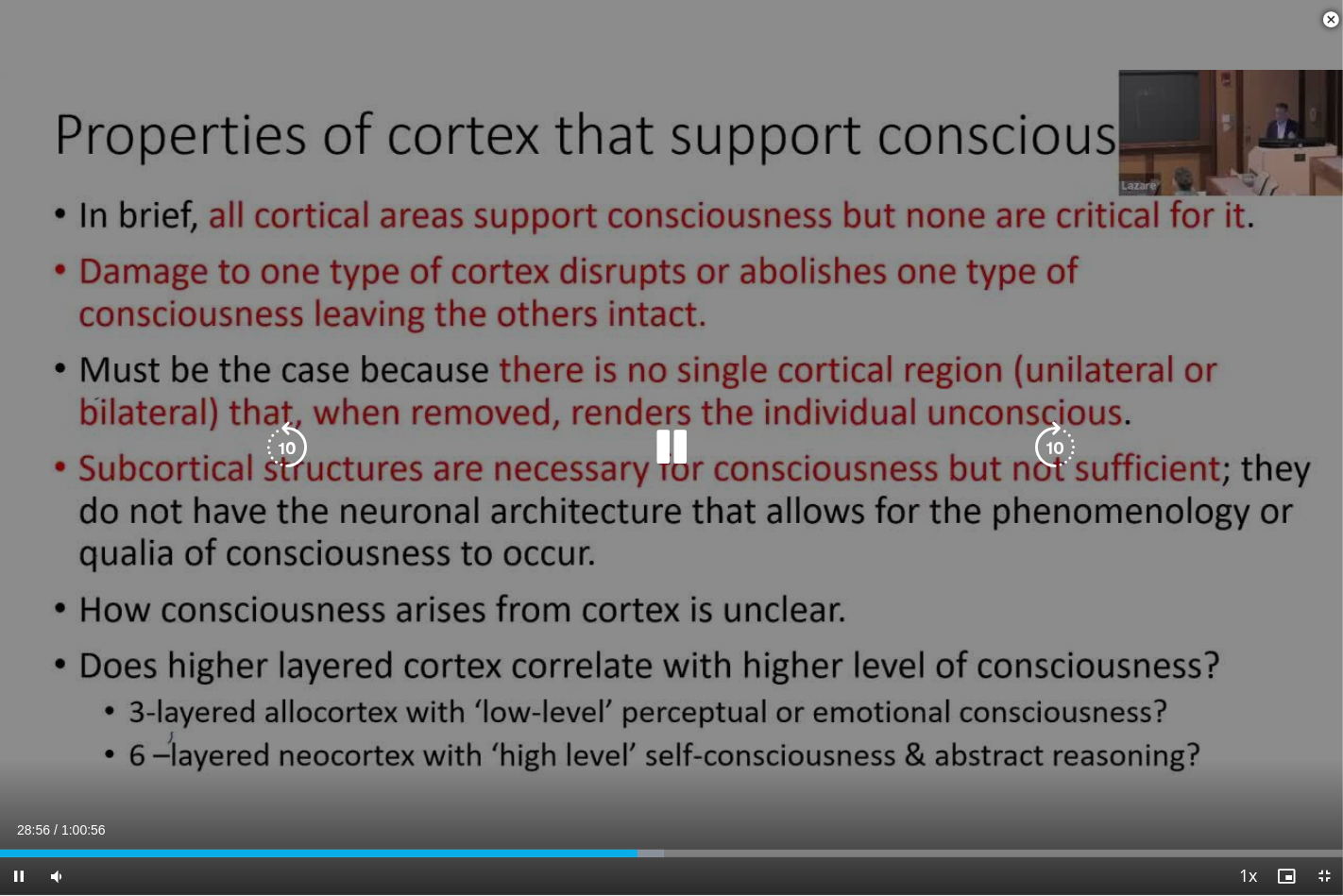 click at bounding box center (287, 448) 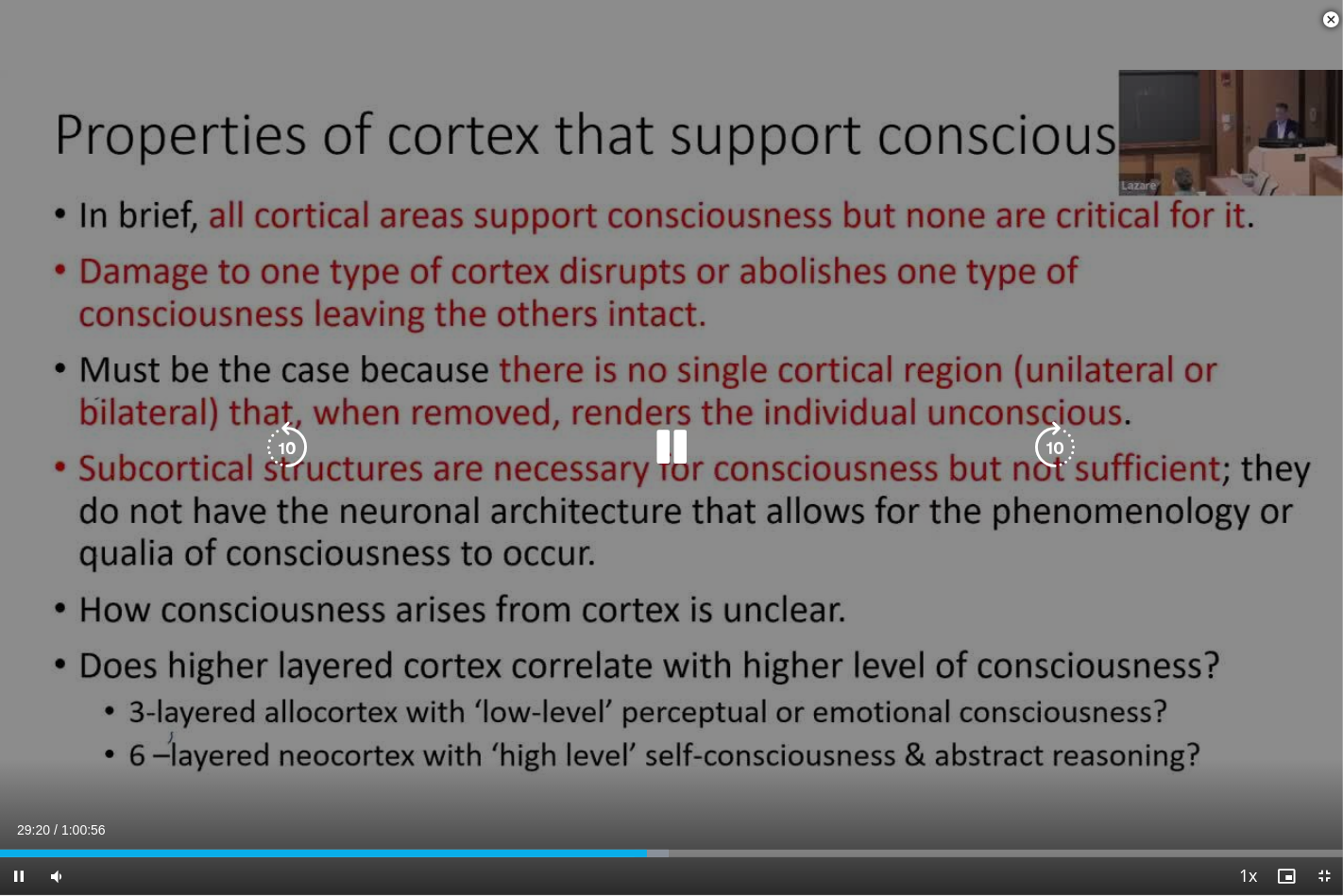 click at bounding box center (287, 448) 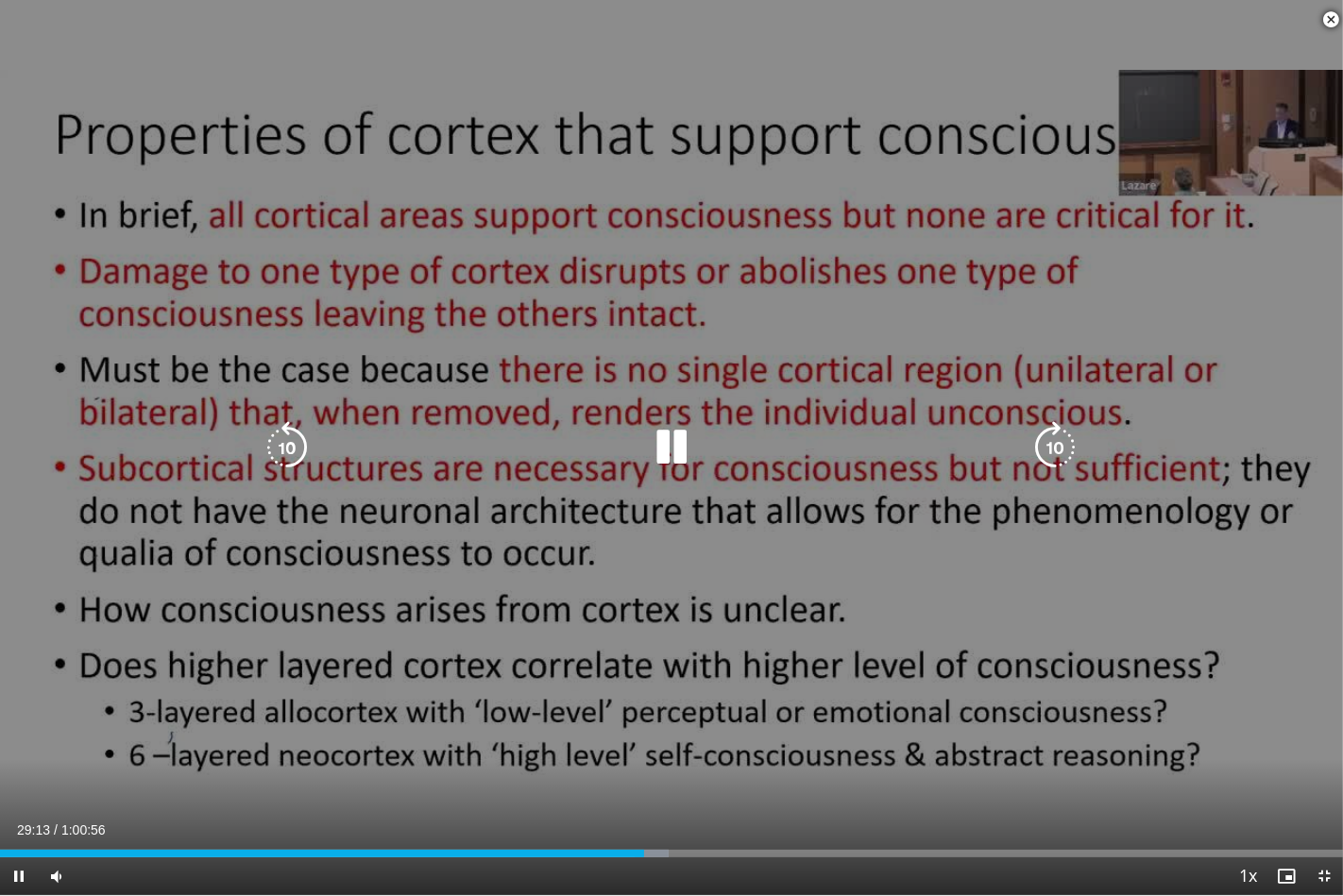 click on "10 seconds
Tap to unmute" at bounding box center (672, 448) 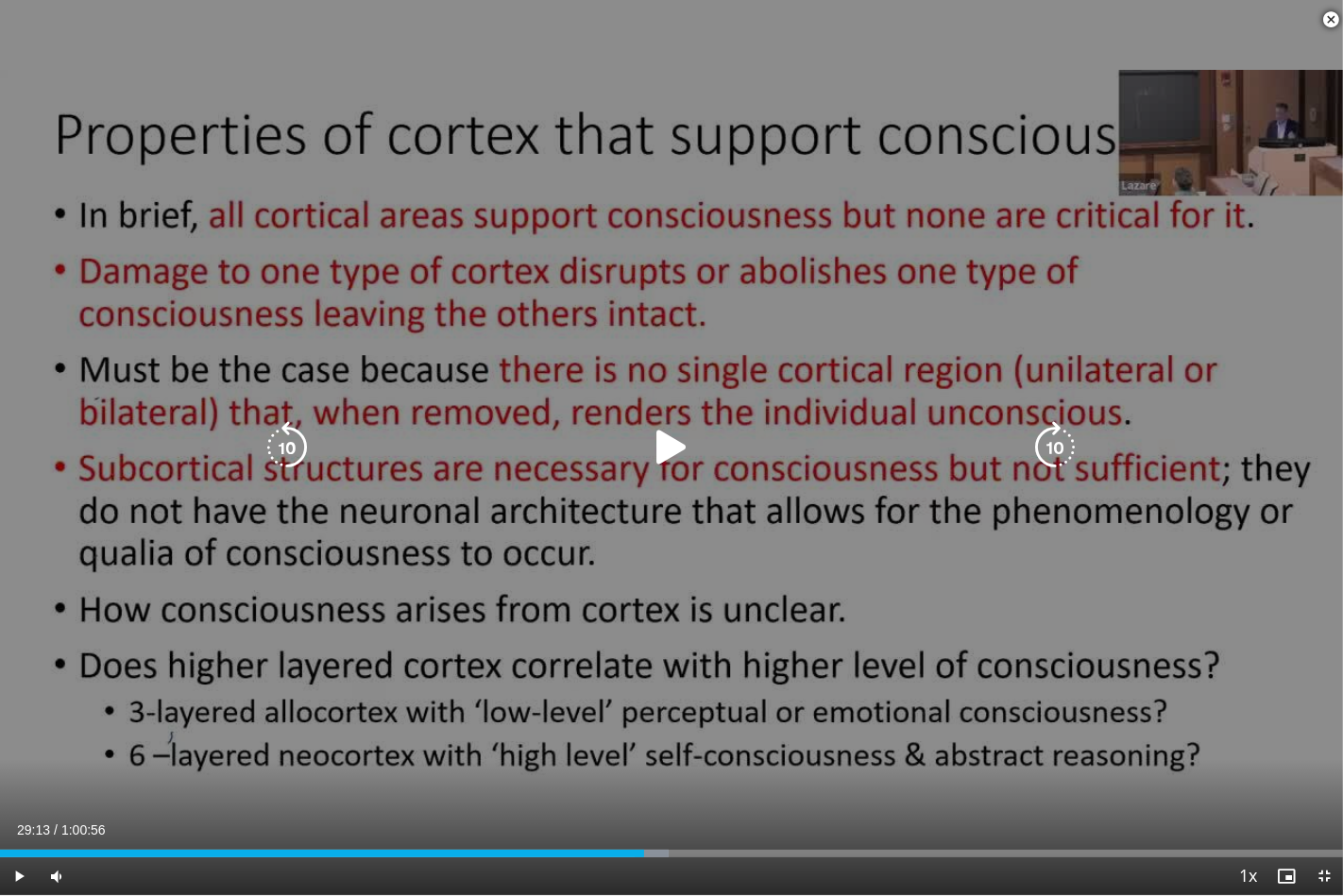 click at bounding box center [672, 448] 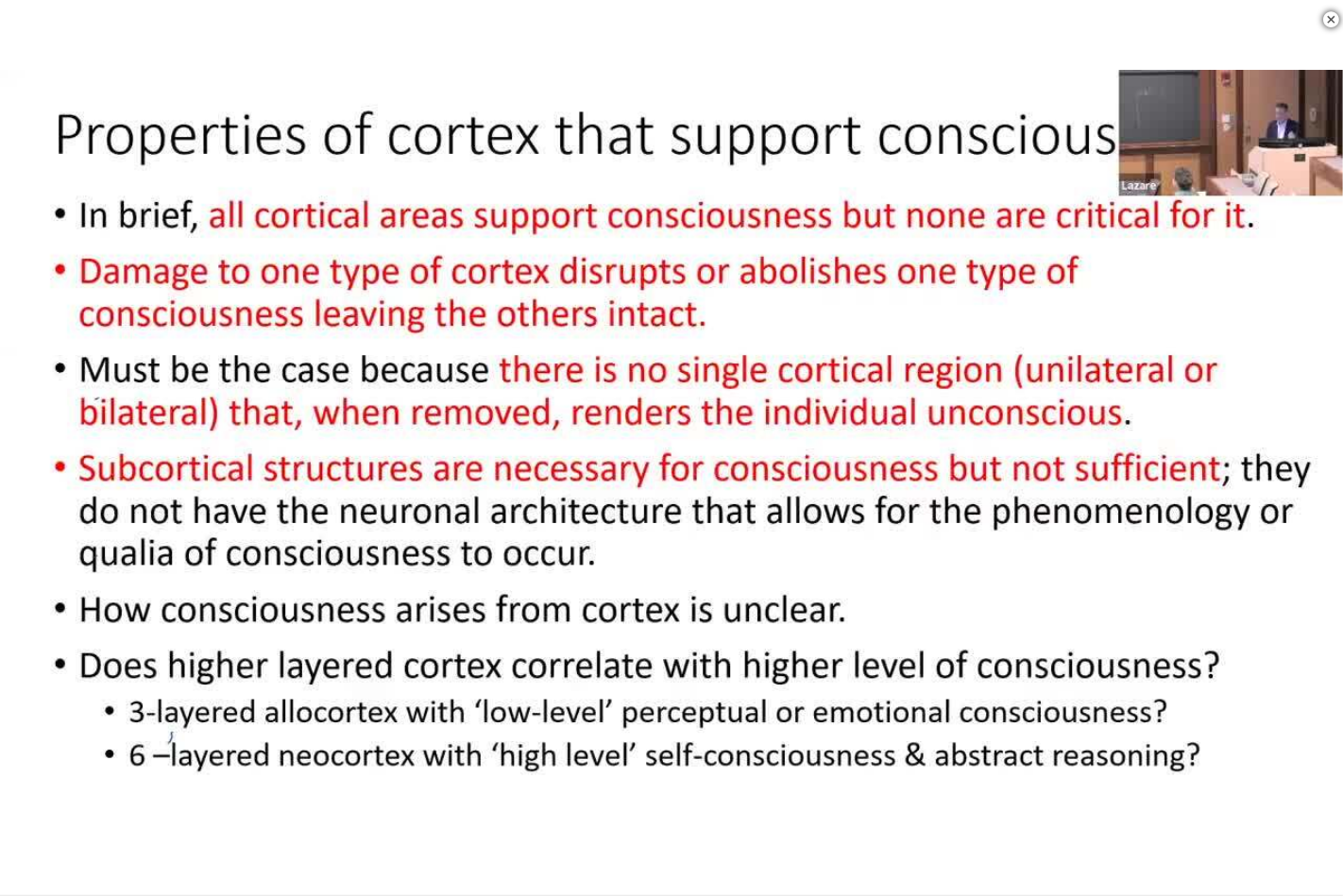 click on "10 seconds
Tap to unmute" at bounding box center (672, 448) 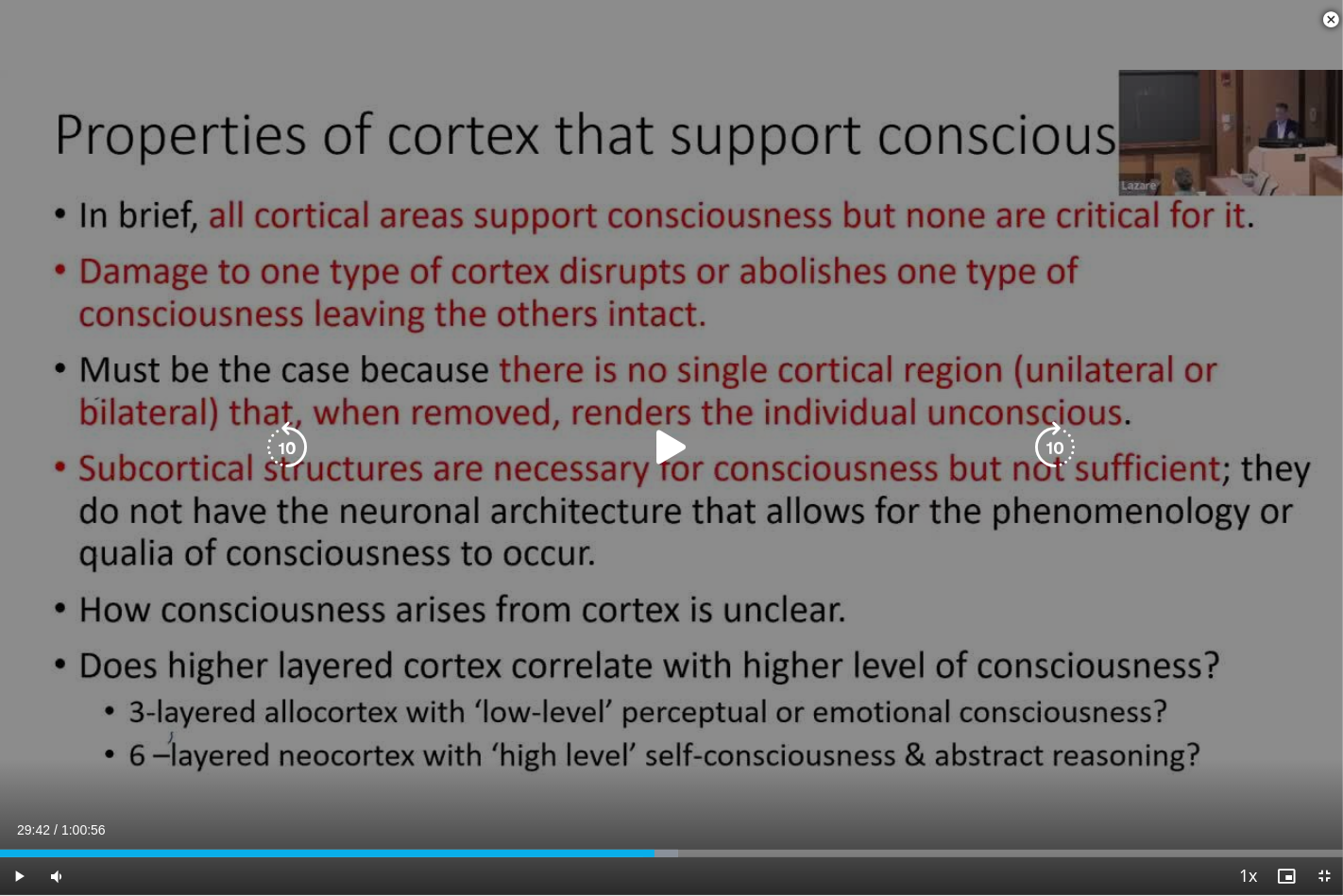 click at bounding box center [287, 448] 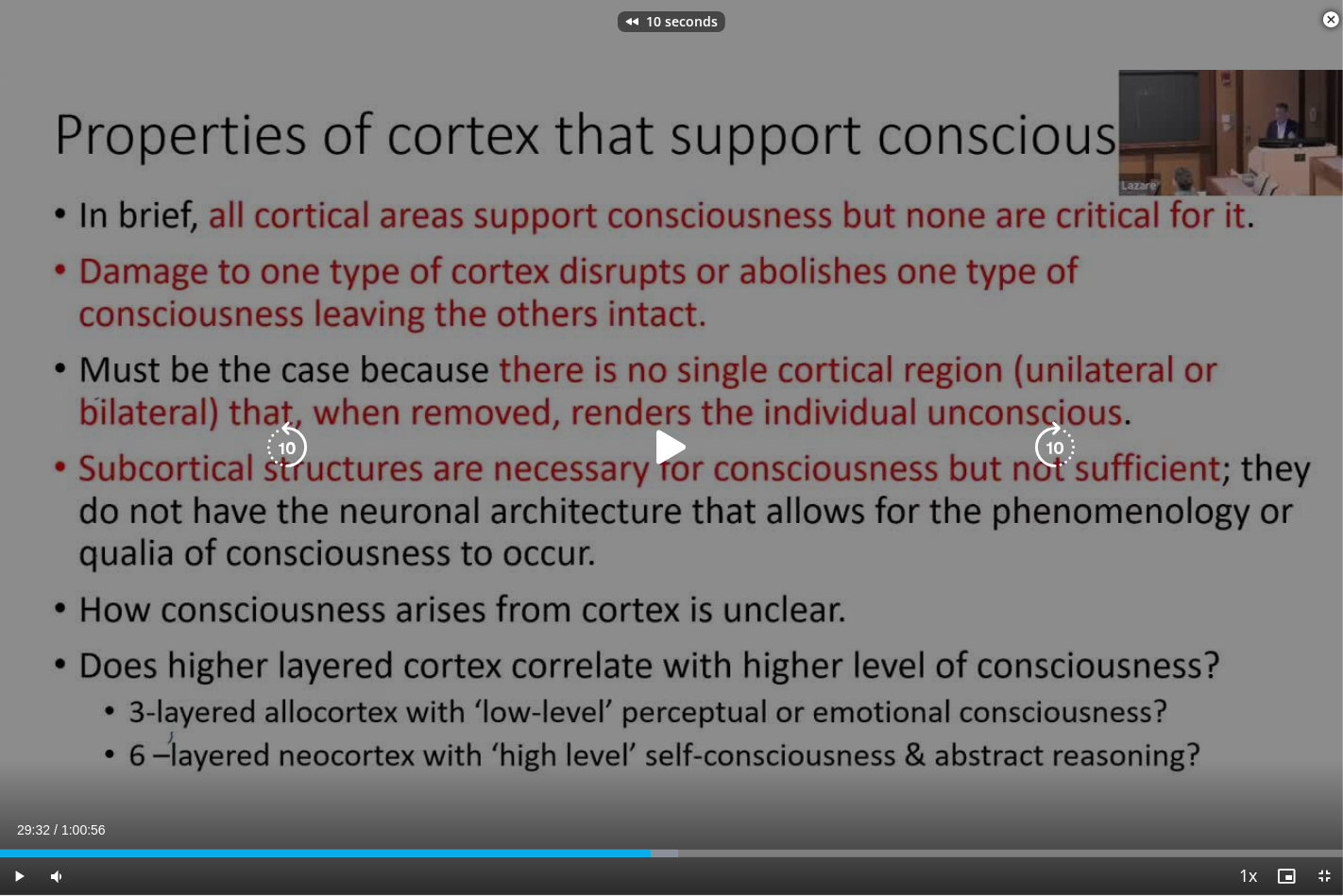 click at bounding box center (672, 448) 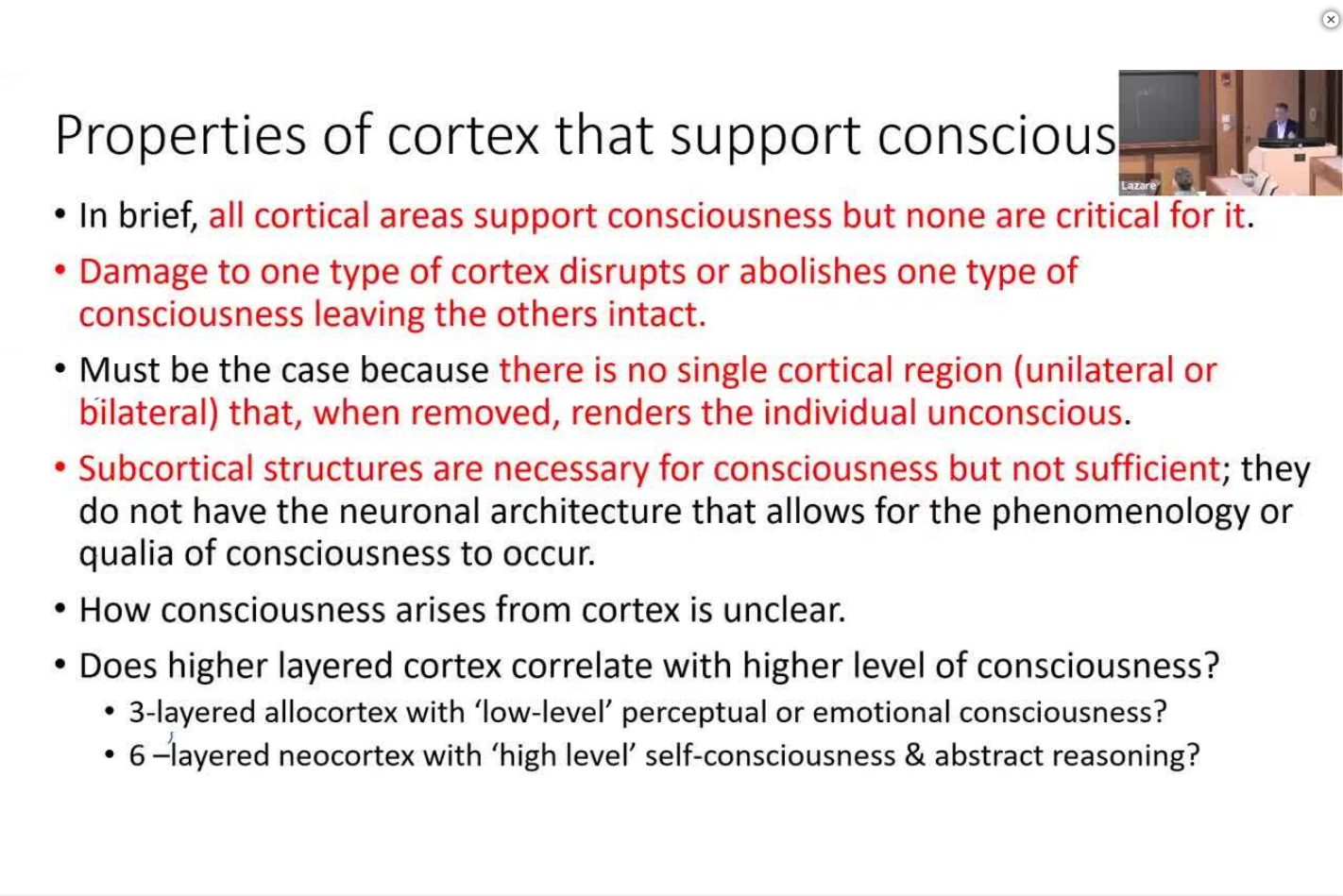 click on "10 seconds
Tap to unmute" at bounding box center (672, 448) 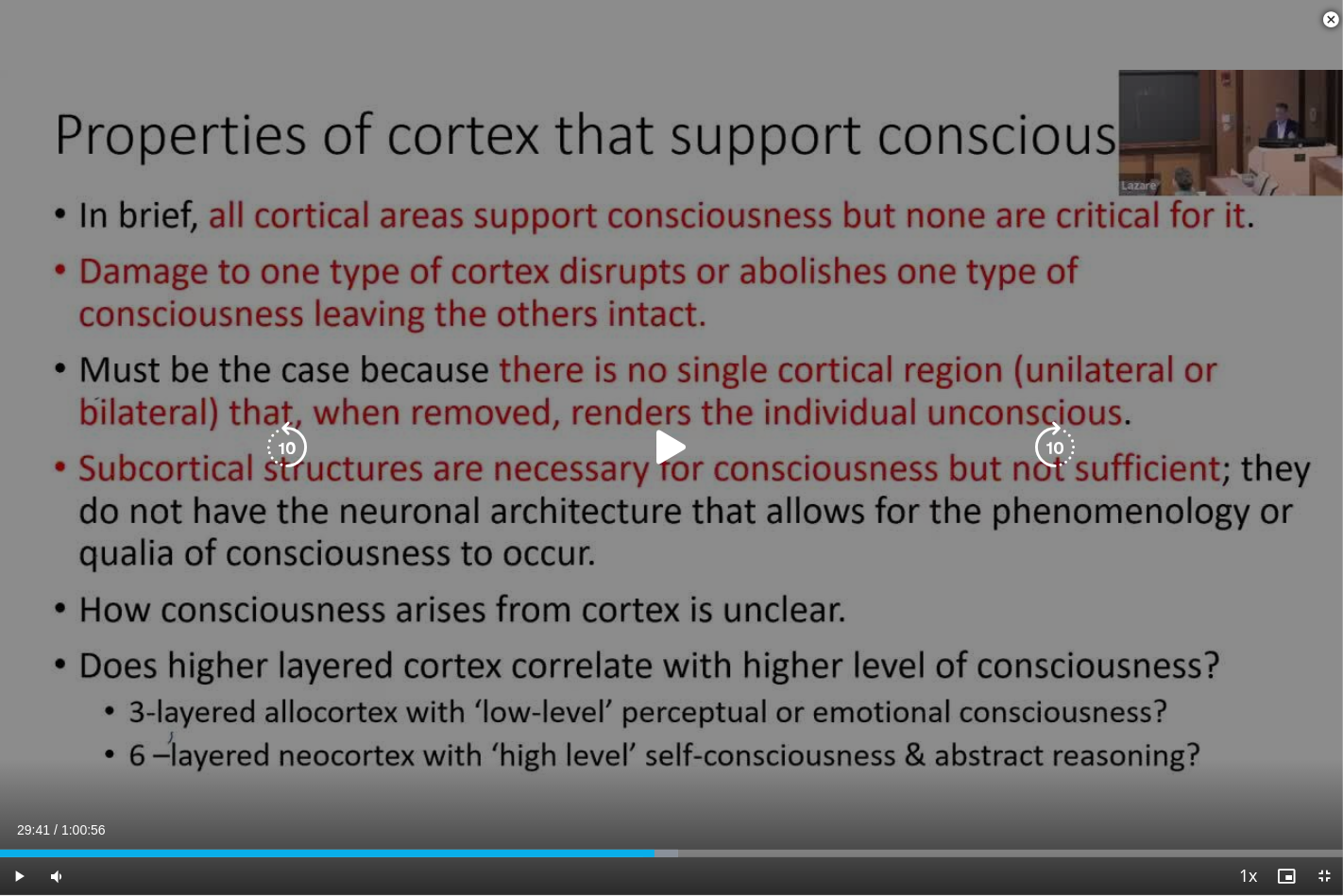 click at bounding box center (287, 448) 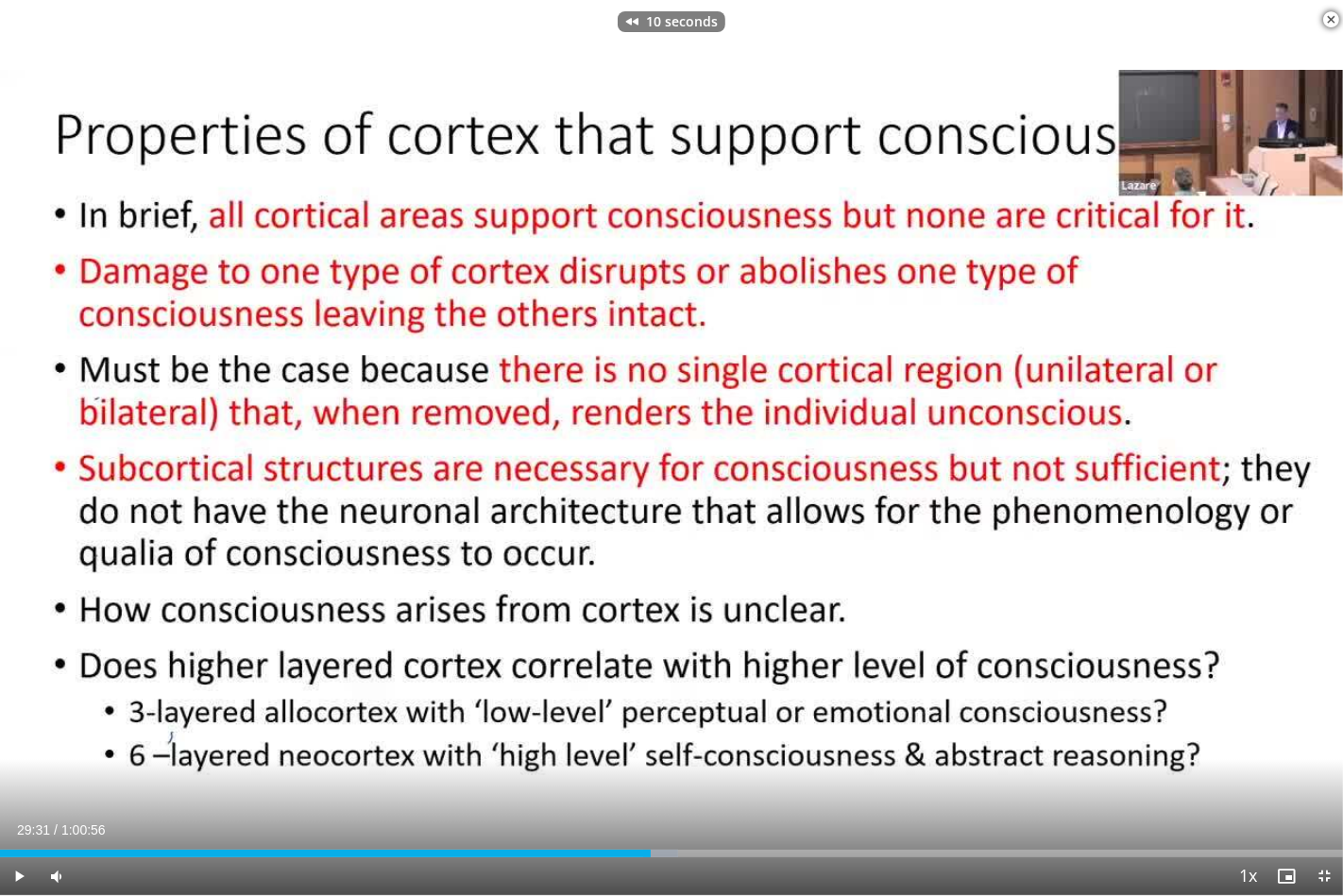 click on "Current Time  29:31 / Duration  1:00:56" at bounding box center [672, 830] 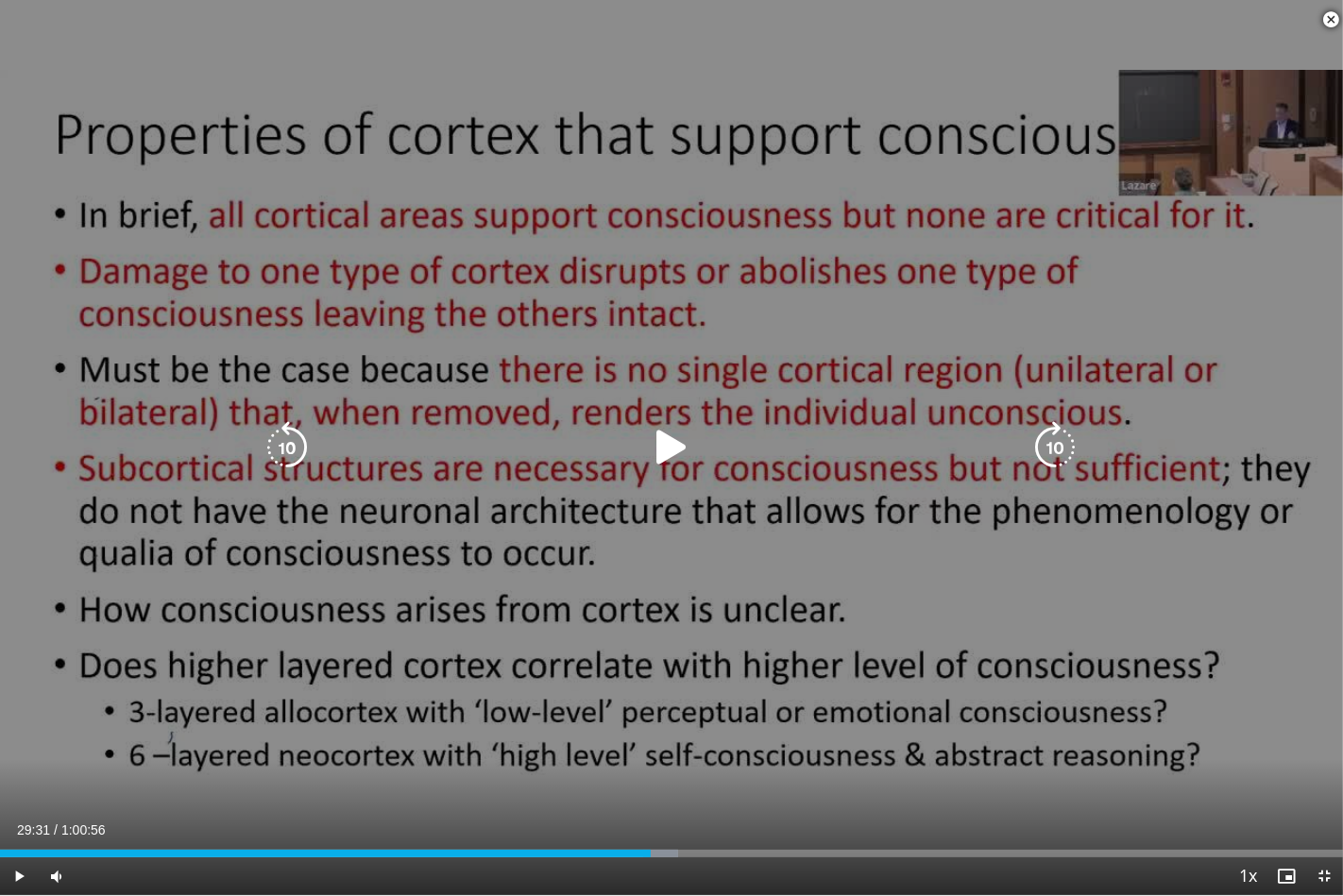 click on "10 seconds
Tap to unmute" at bounding box center [672, 448] 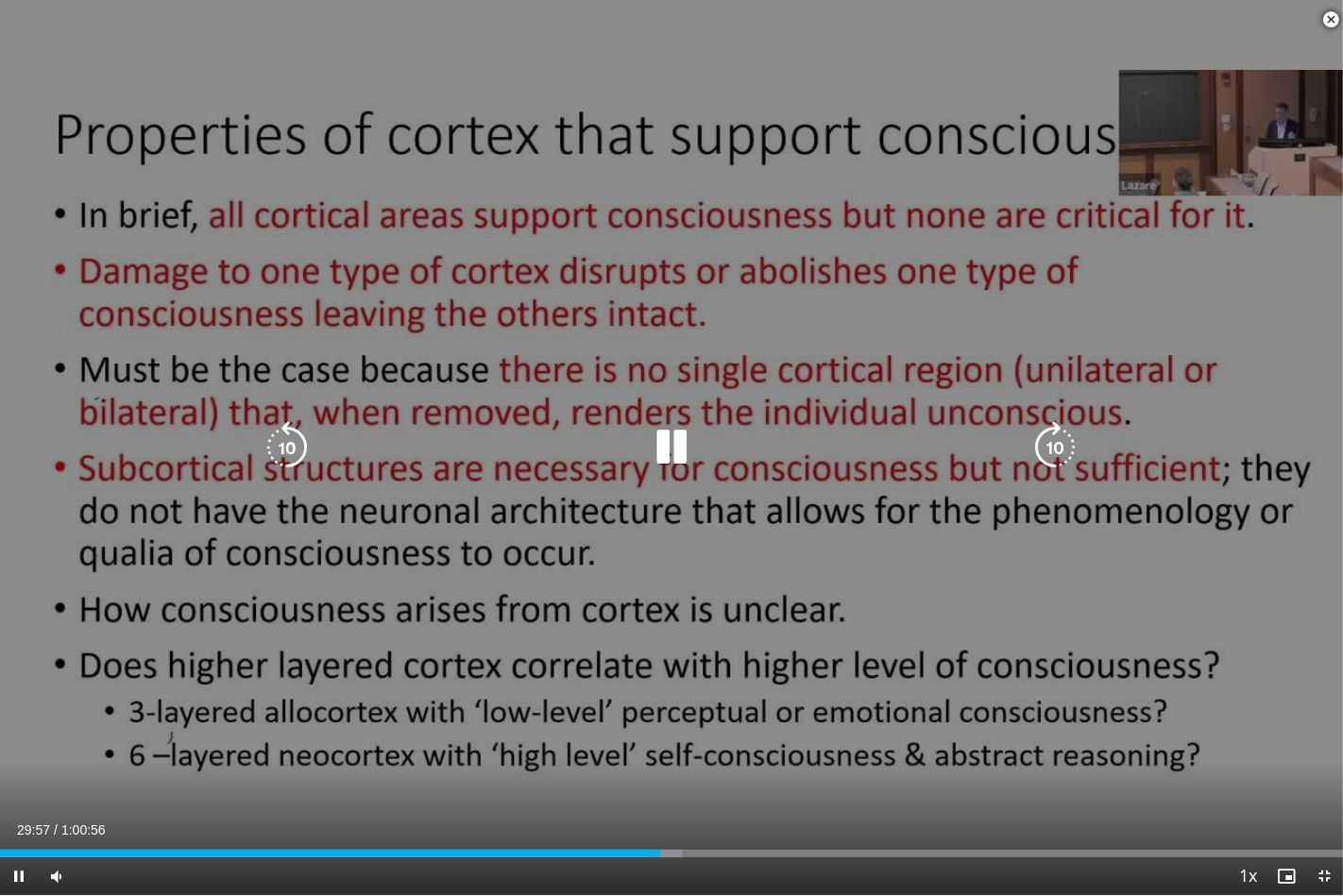 click at bounding box center (287, 448) 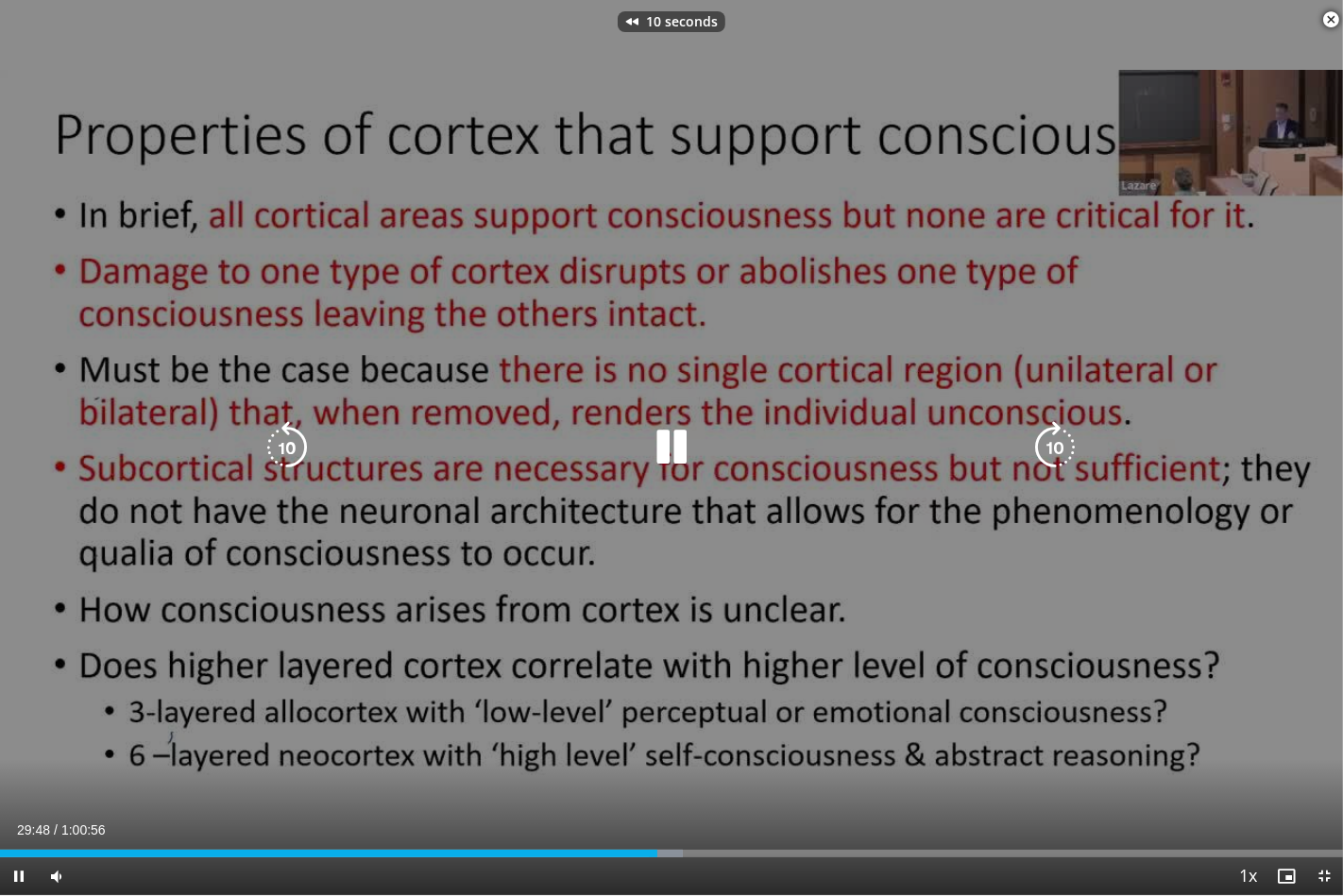 click at bounding box center (287, 448) 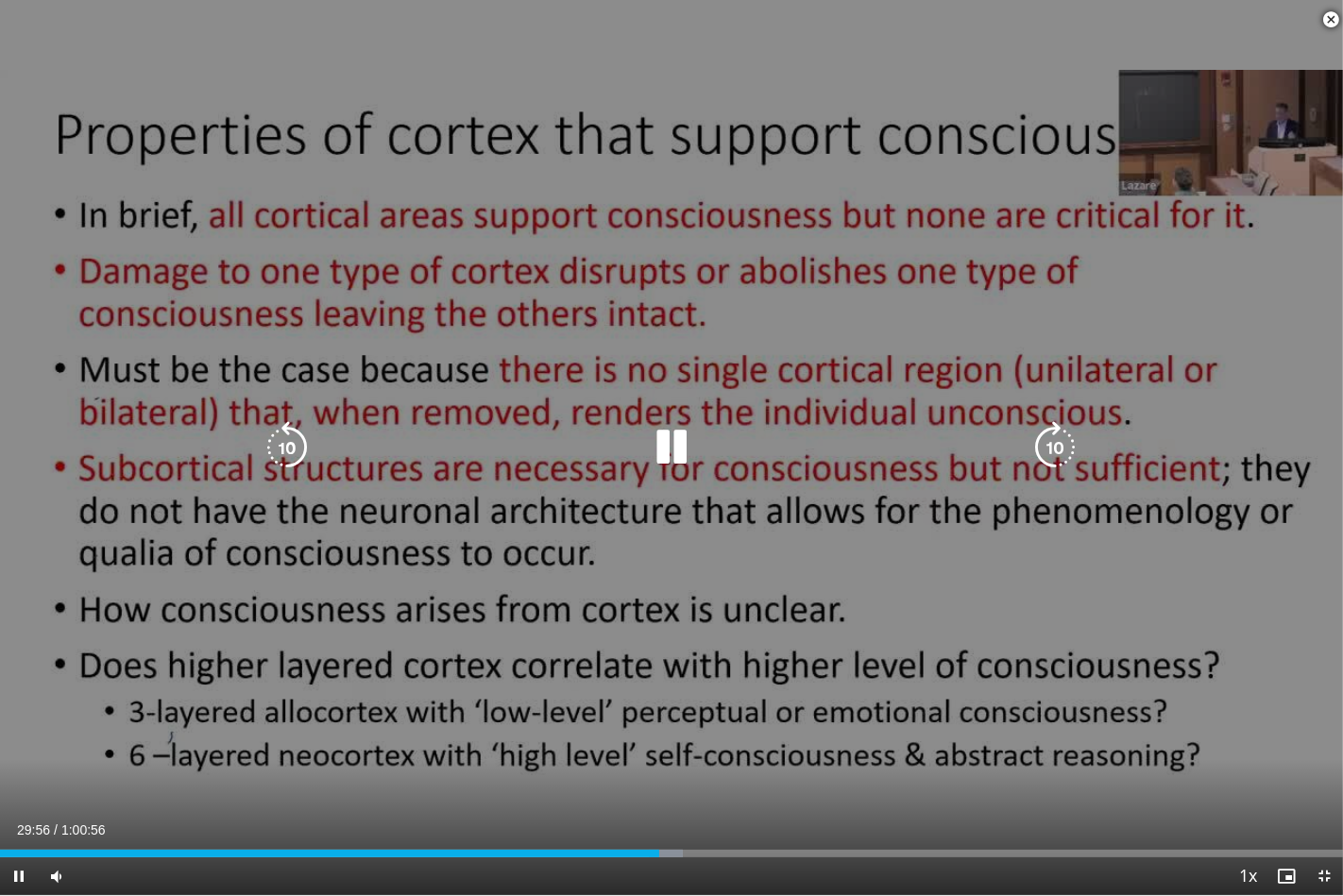 click at bounding box center (287, 448) 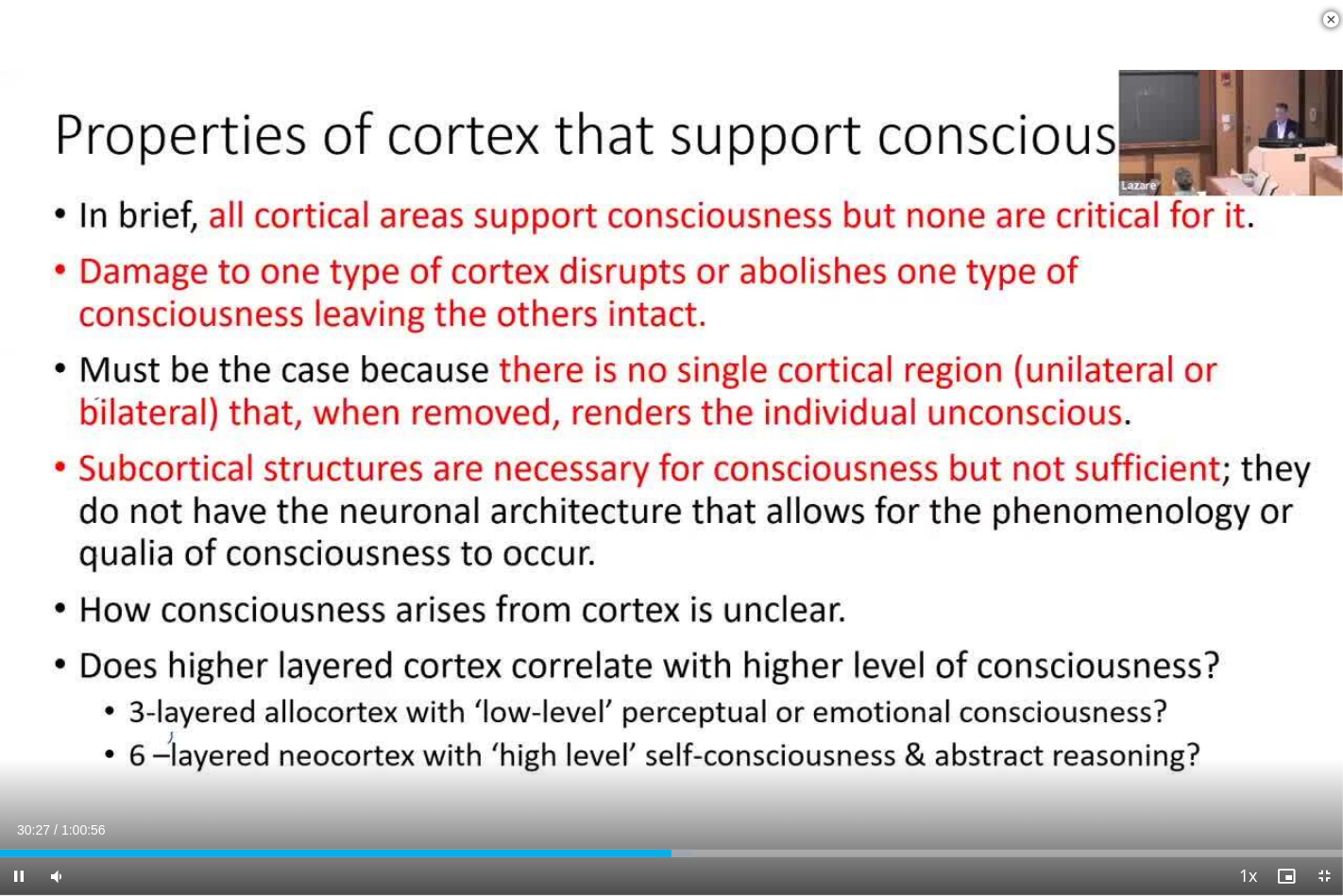 click on "**********" at bounding box center (672, 448) 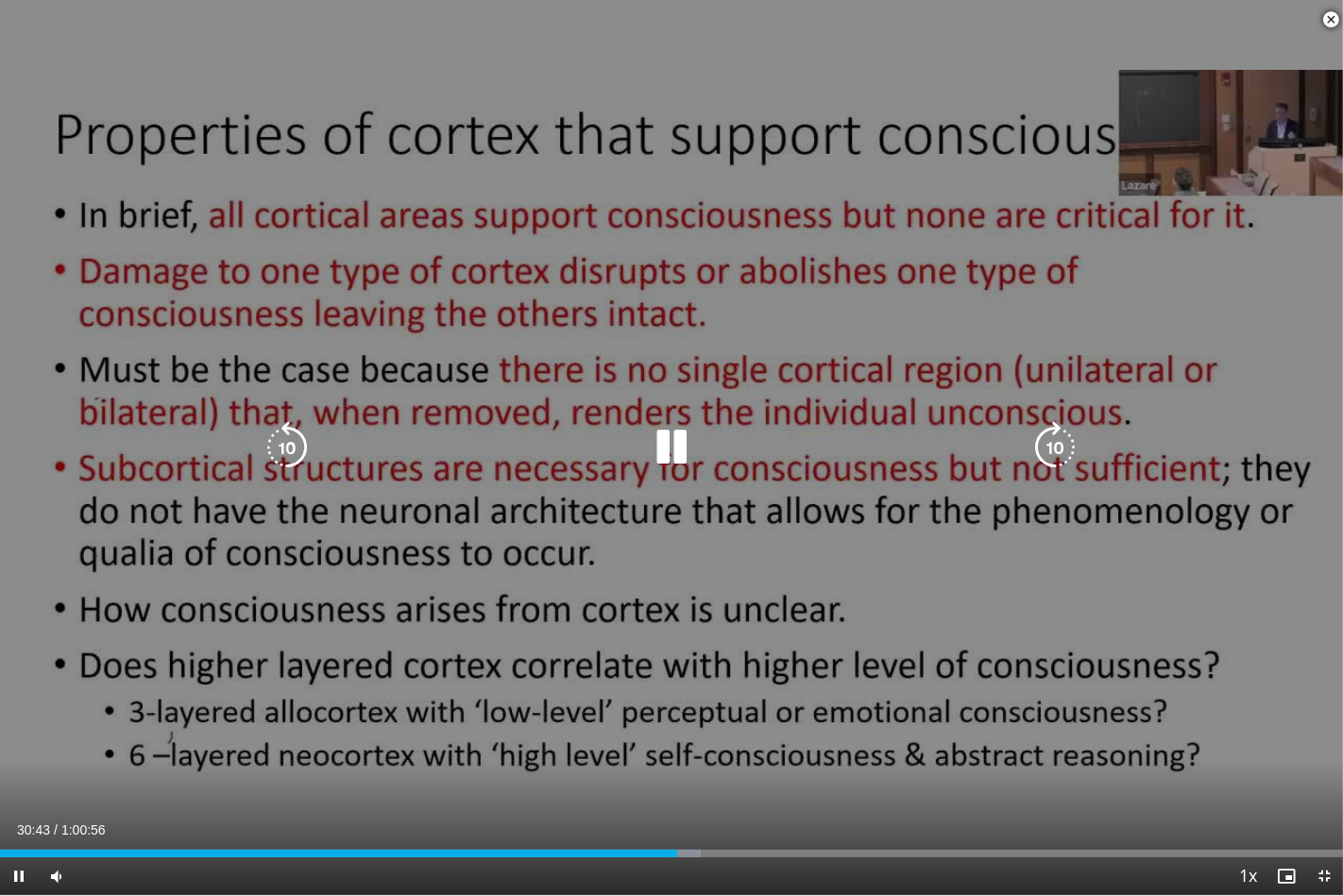 click at bounding box center (287, 448) 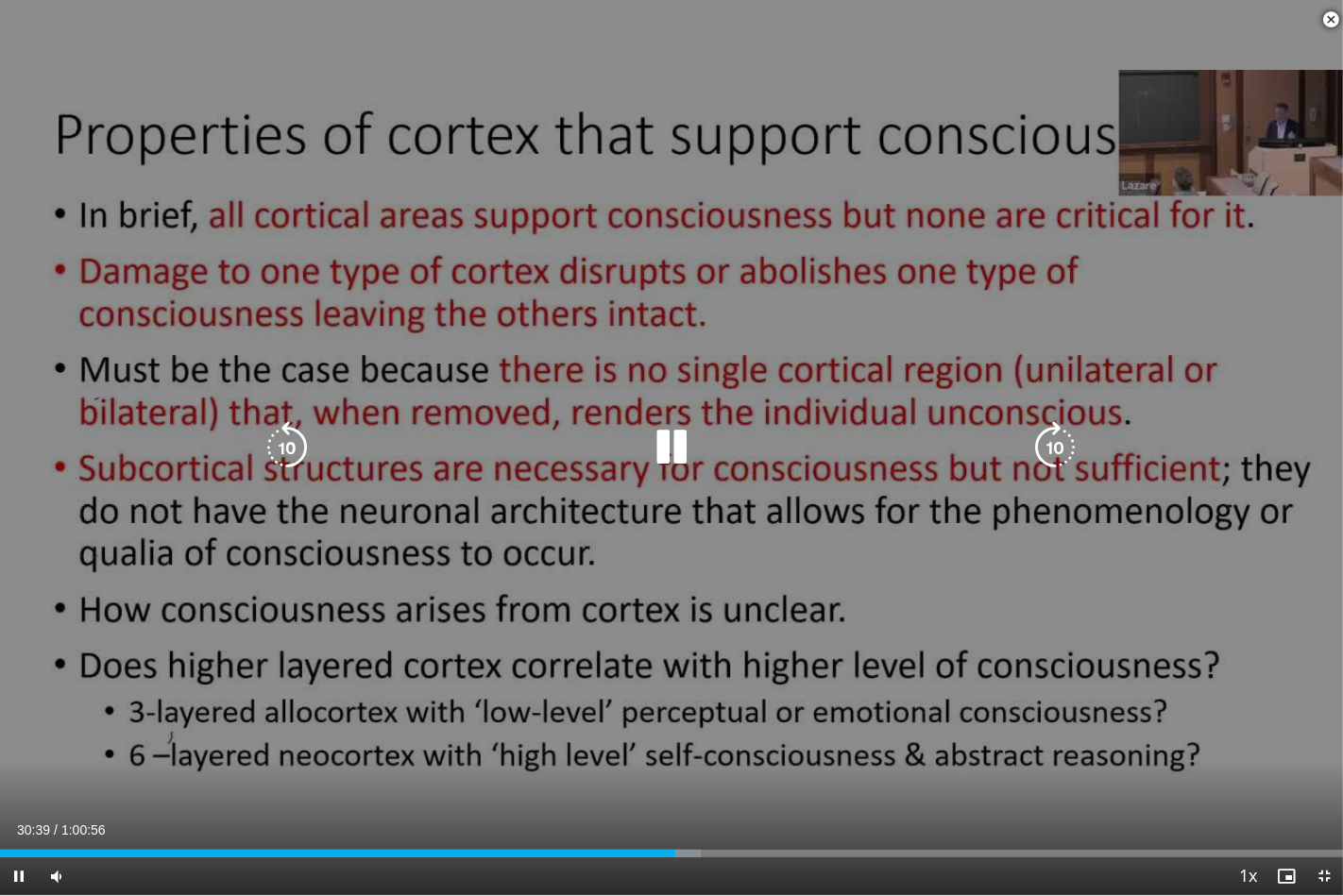 click at bounding box center (287, 448) 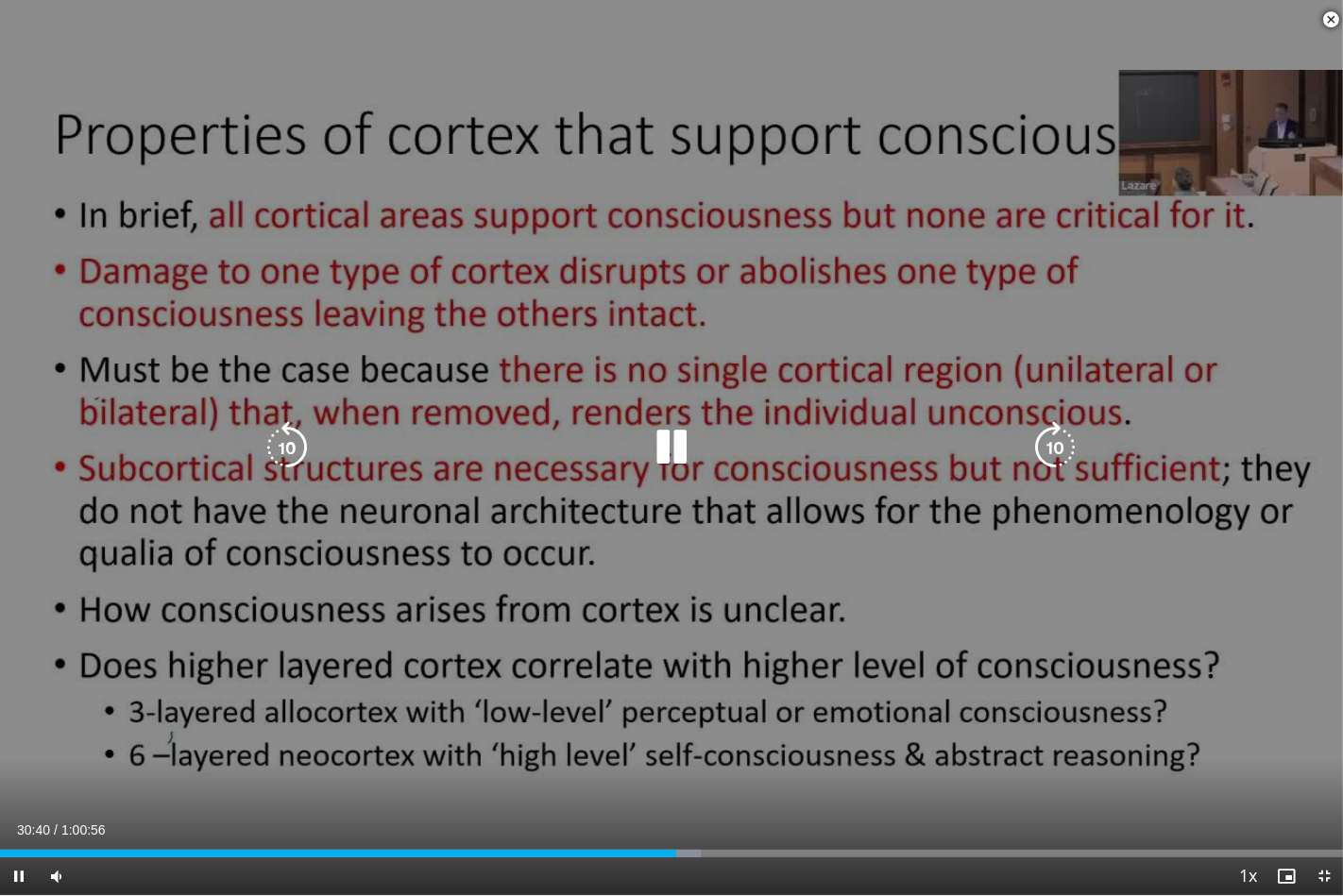 click at bounding box center (287, 448) 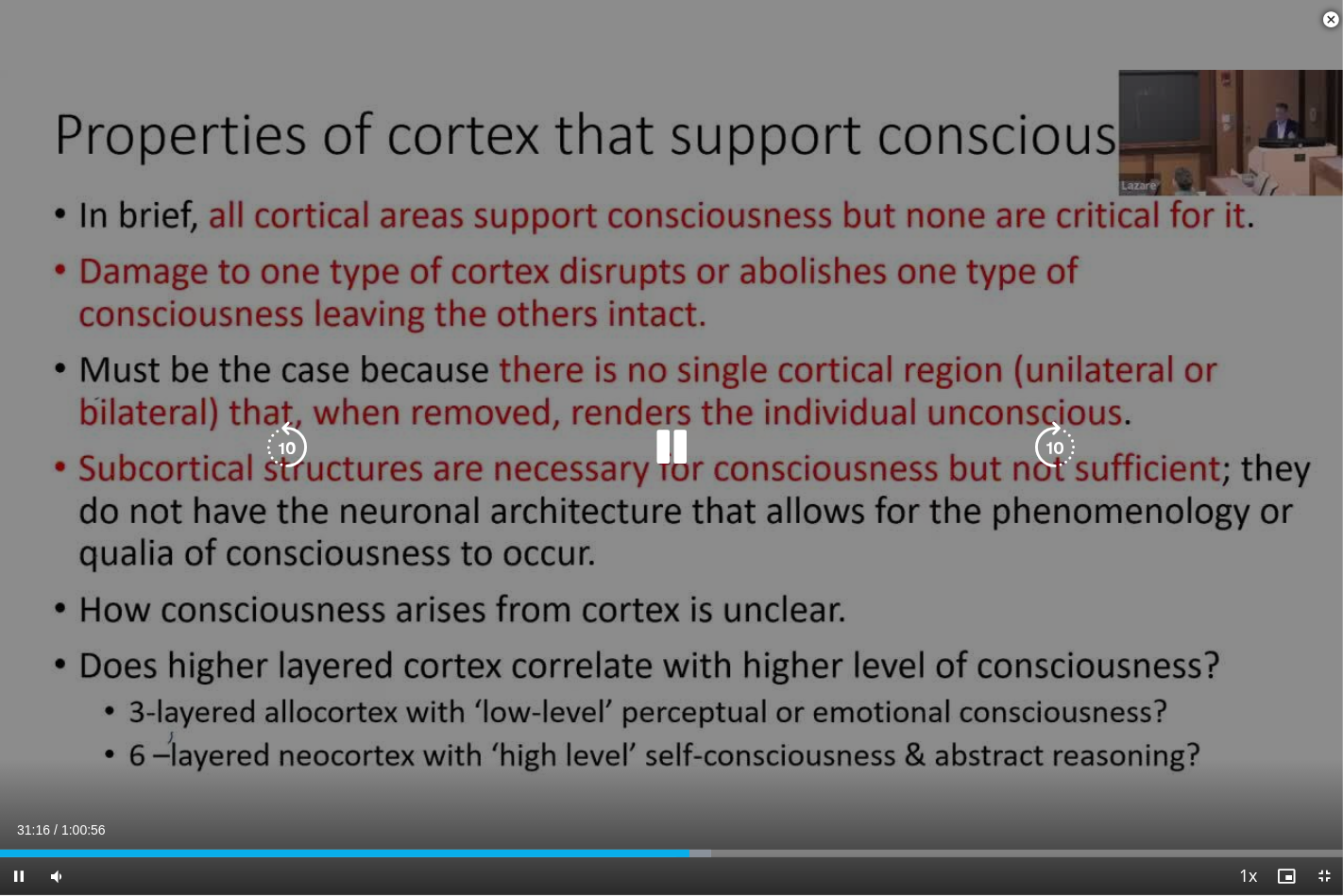 drag, startPoint x: 861, startPoint y: 686, endPoint x: 895, endPoint y: 567, distance: 123.76187 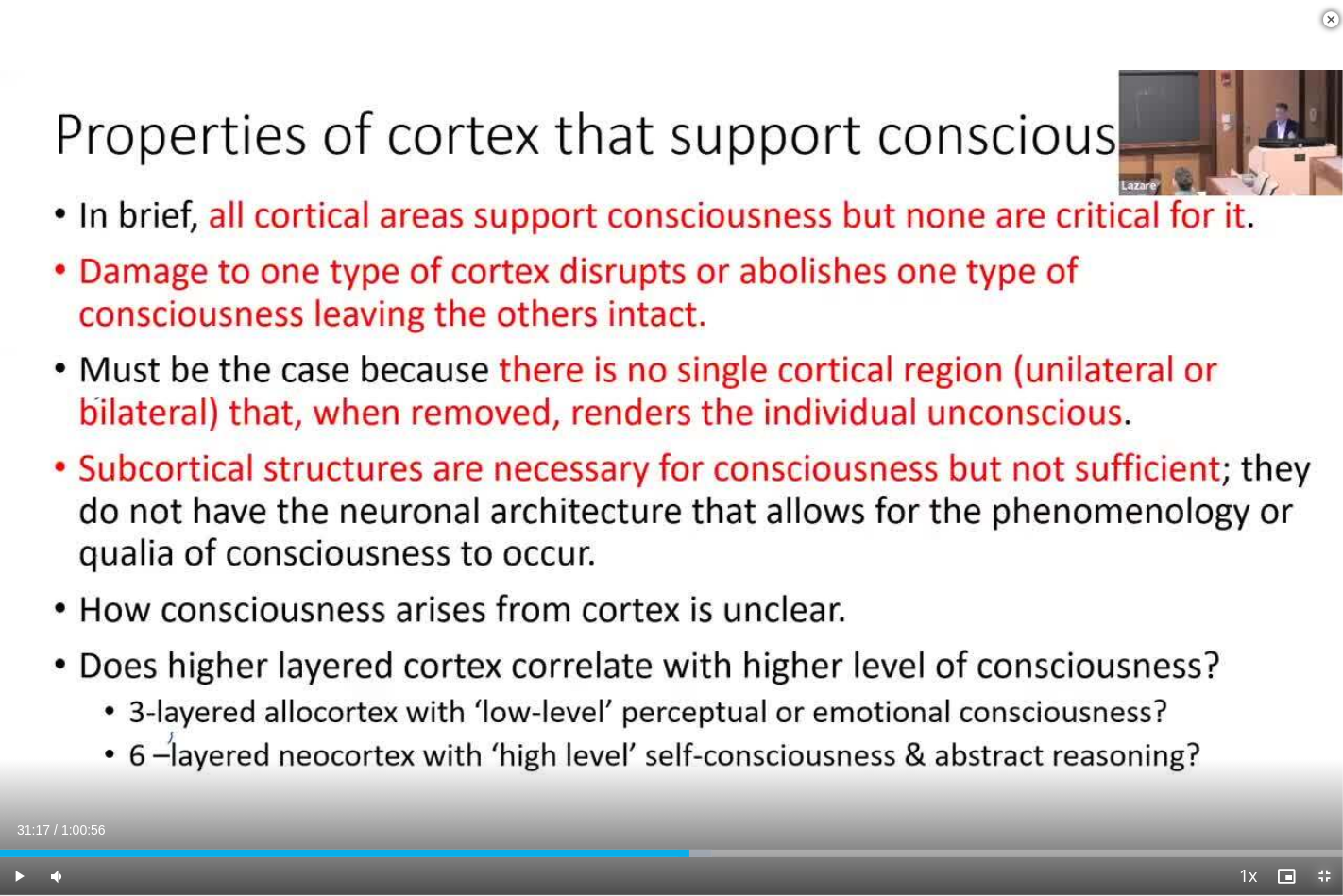 click at bounding box center [1324, 876] 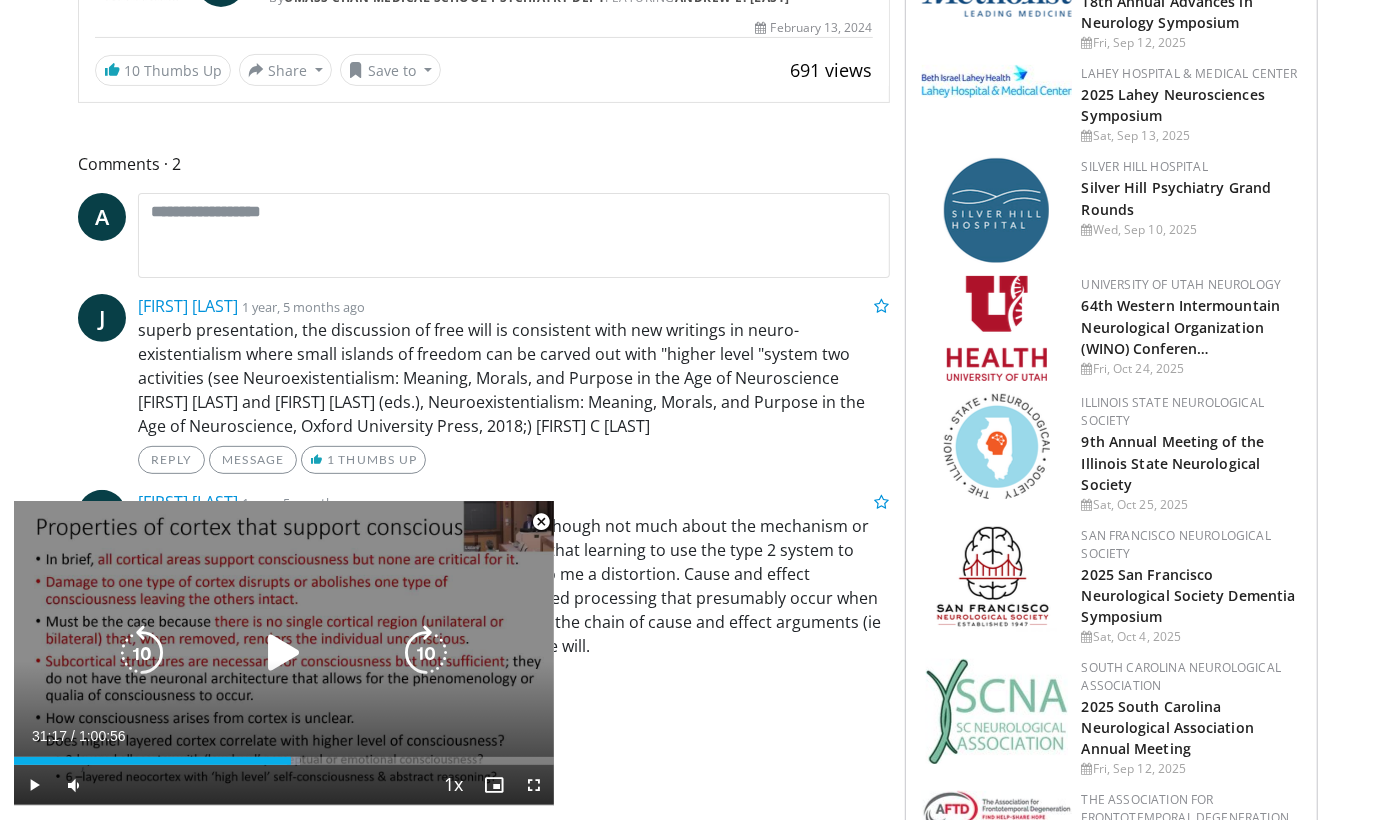 click on "10 seconds
Tap to unmute" at bounding box center [284, 653] 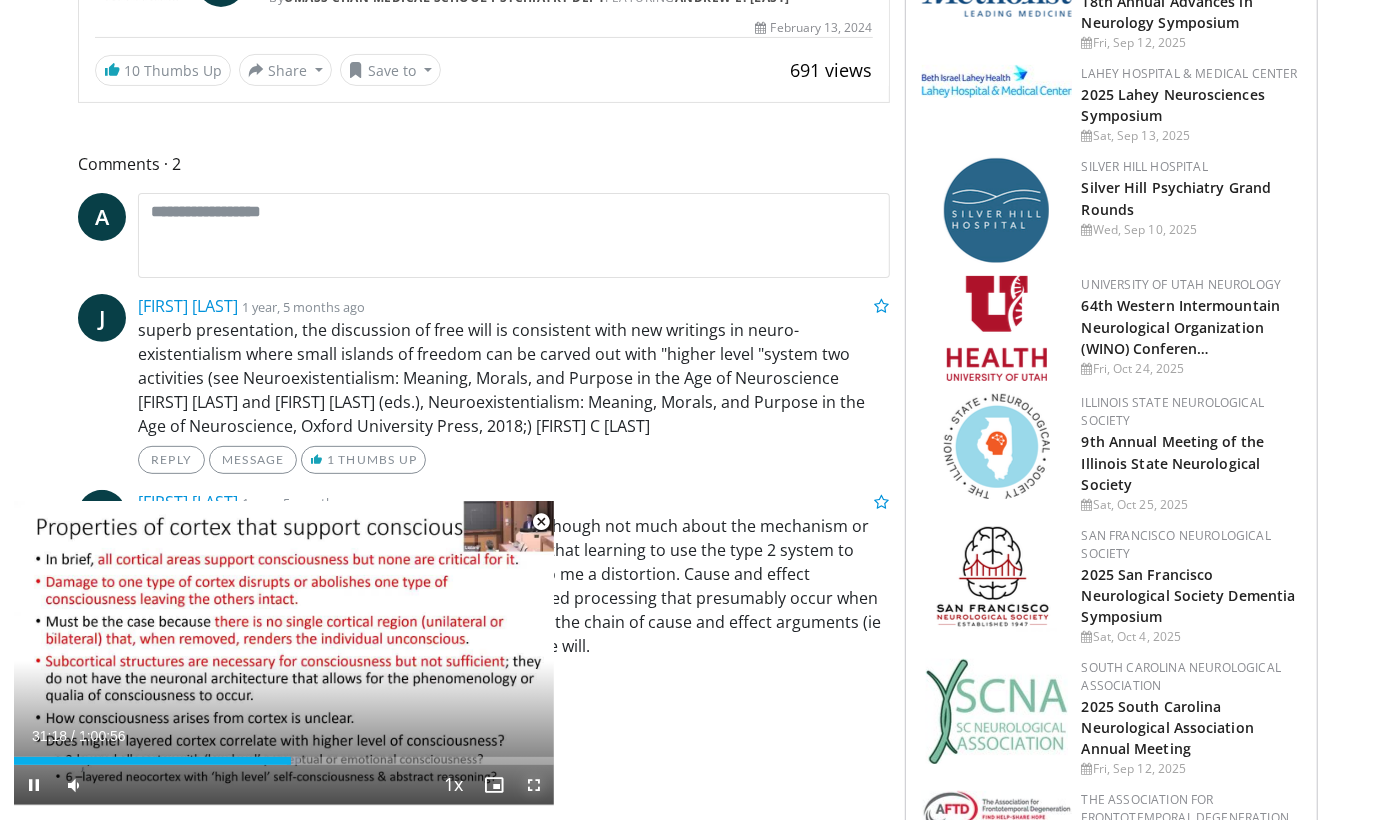 click at bounding box center (534, 785) 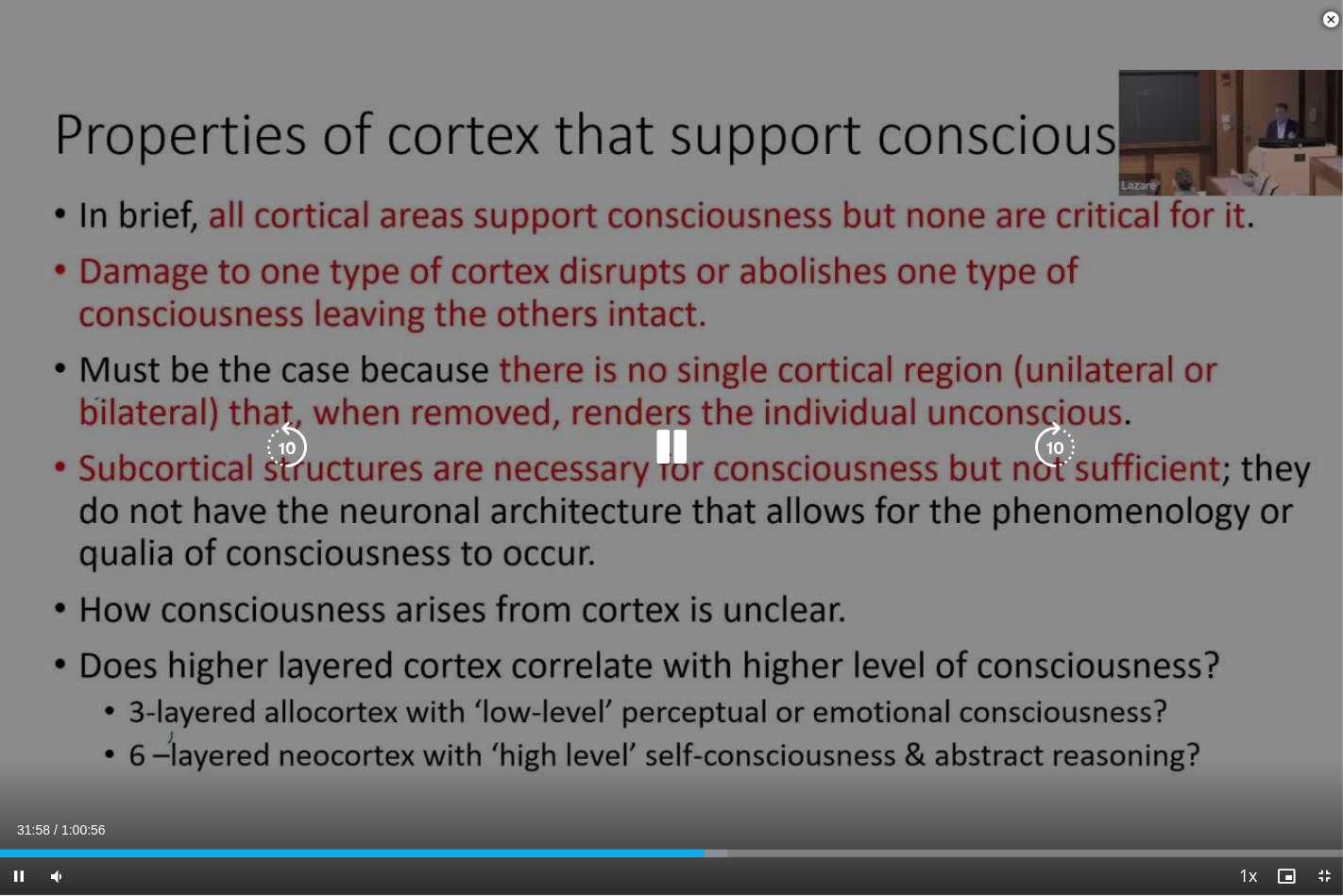click at bounding box center (672, 448) 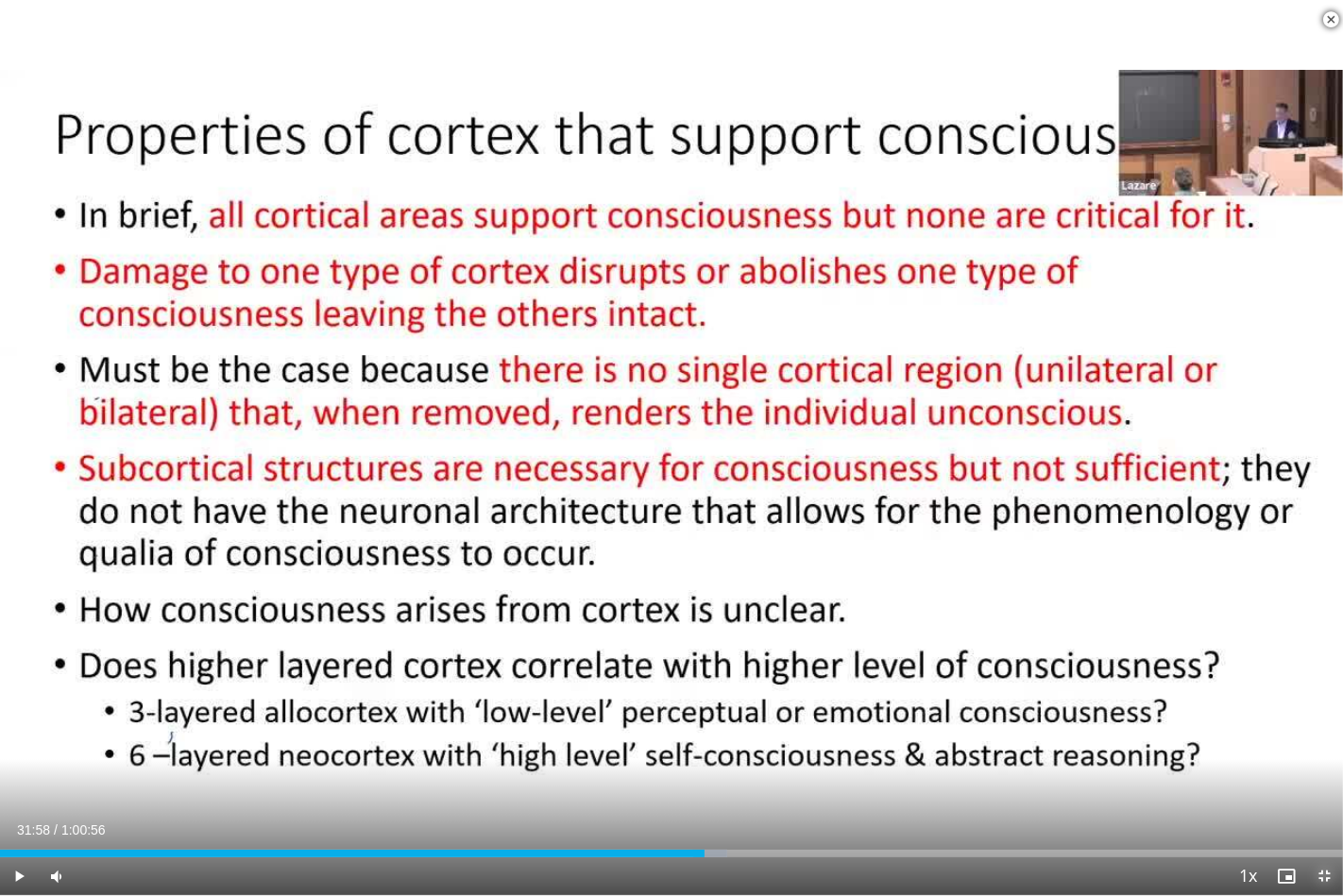 click at bounding box center [1324, 876] 